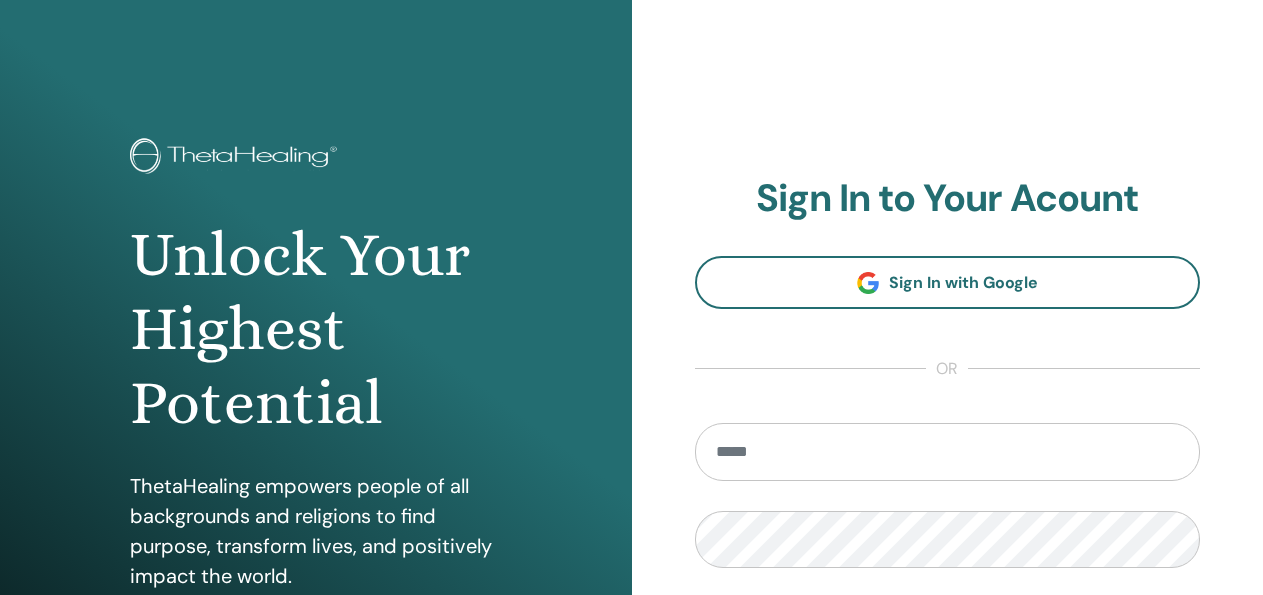 scroll, scrollTop: 0, scrollLeft: 0, axis: both 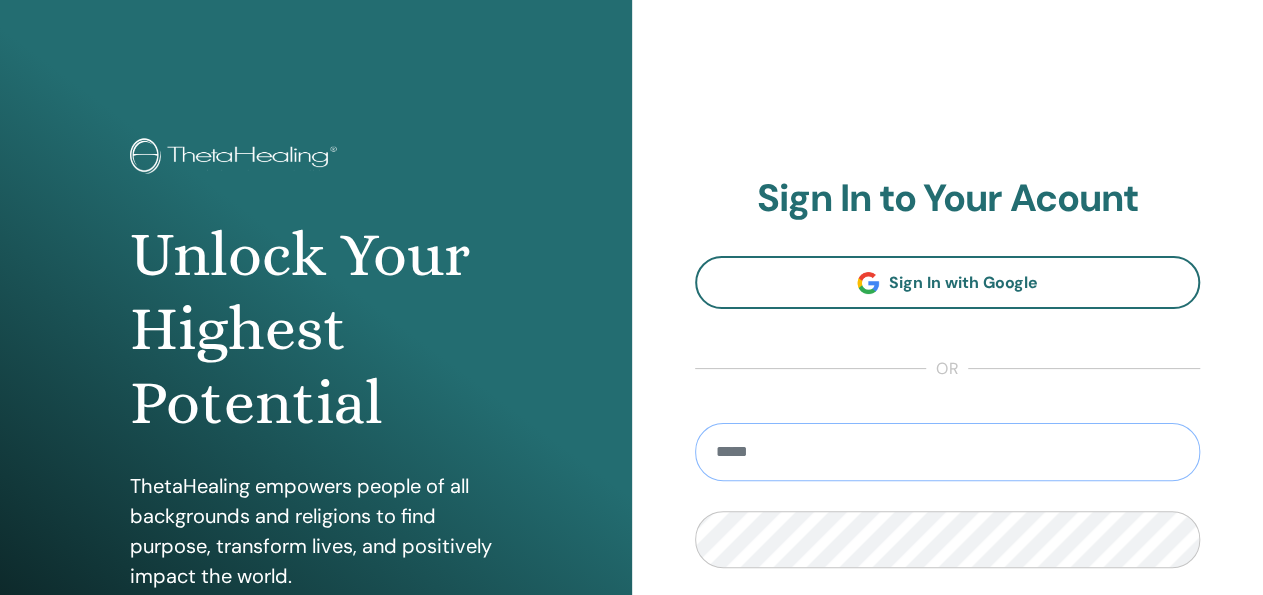click at bounding box center [948, 452] 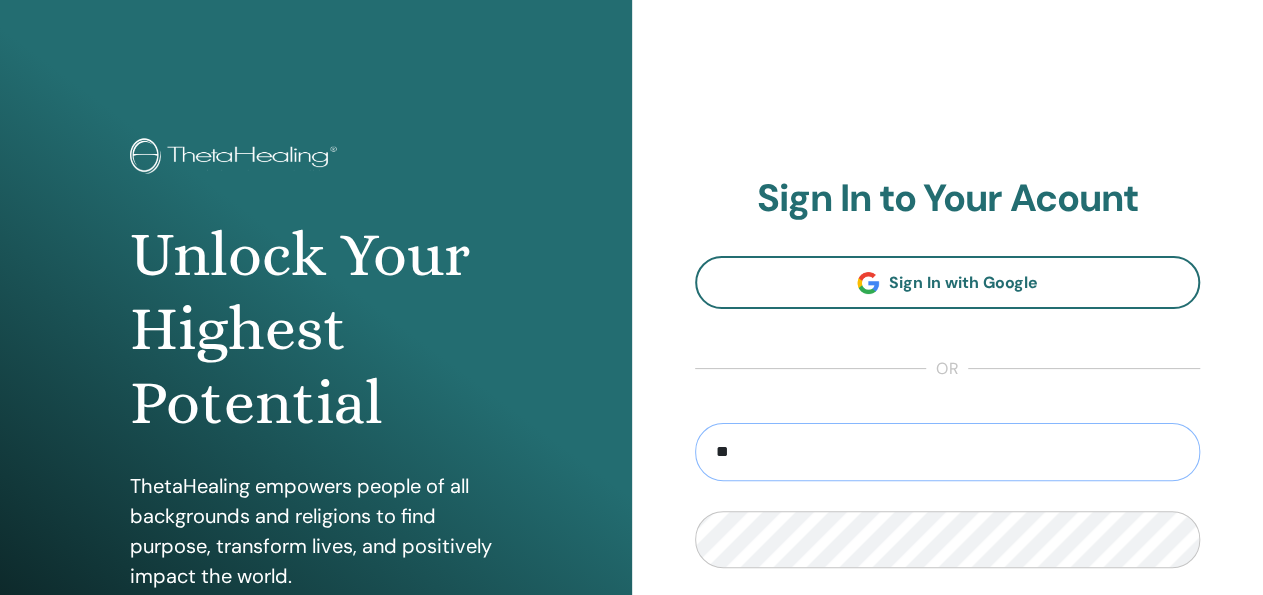 type on "*" 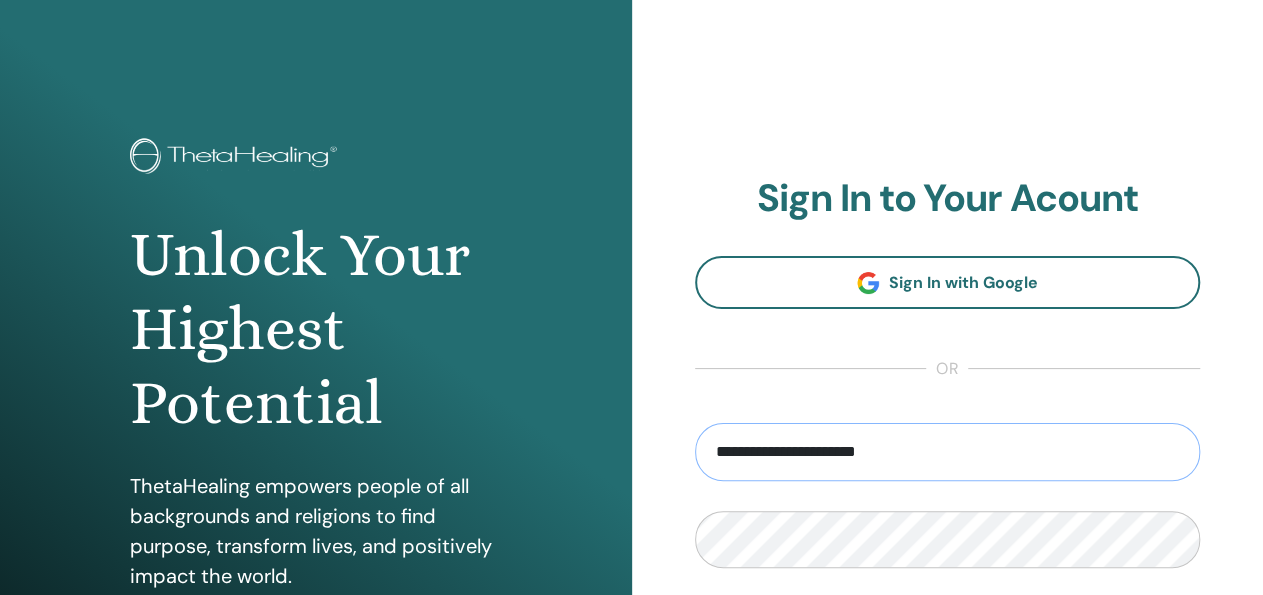 type on "**********" 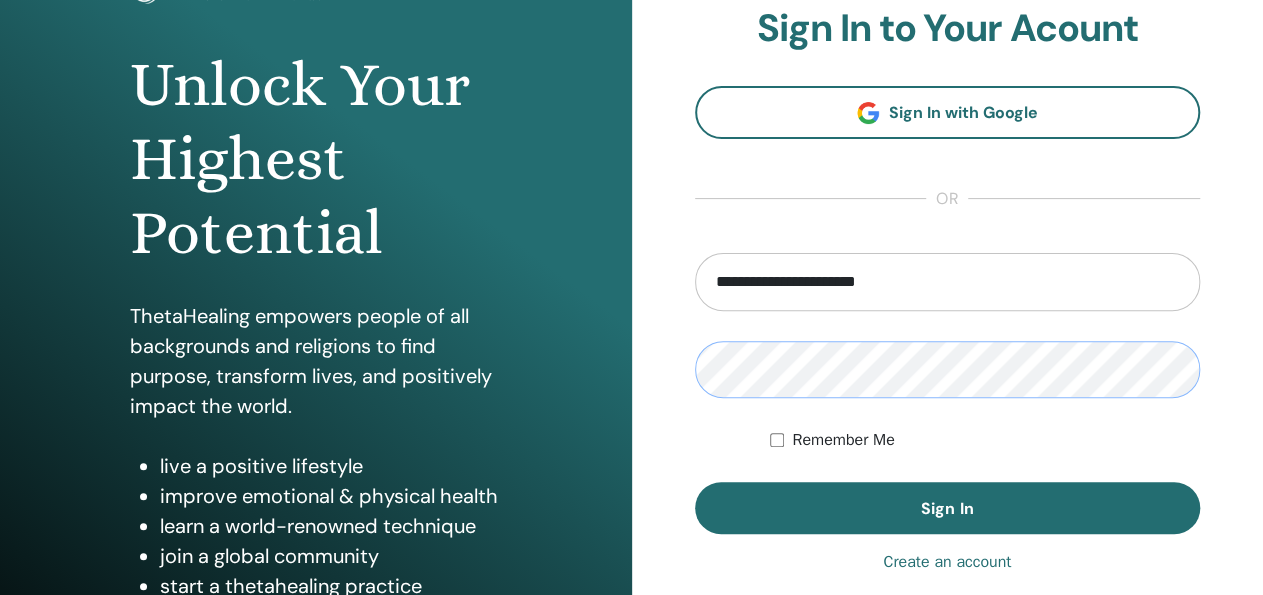 scroll, scrollTop: 208, scrollLeft: 0, axis: vertical 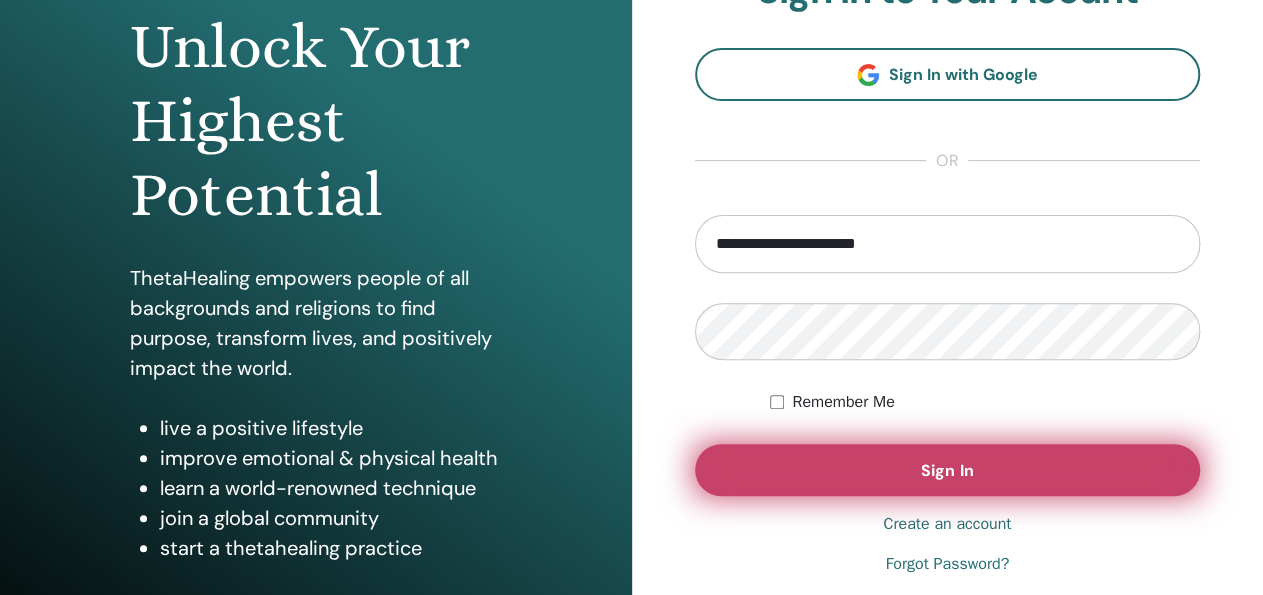 click on "Sign In" at bounding box center [948, 470] 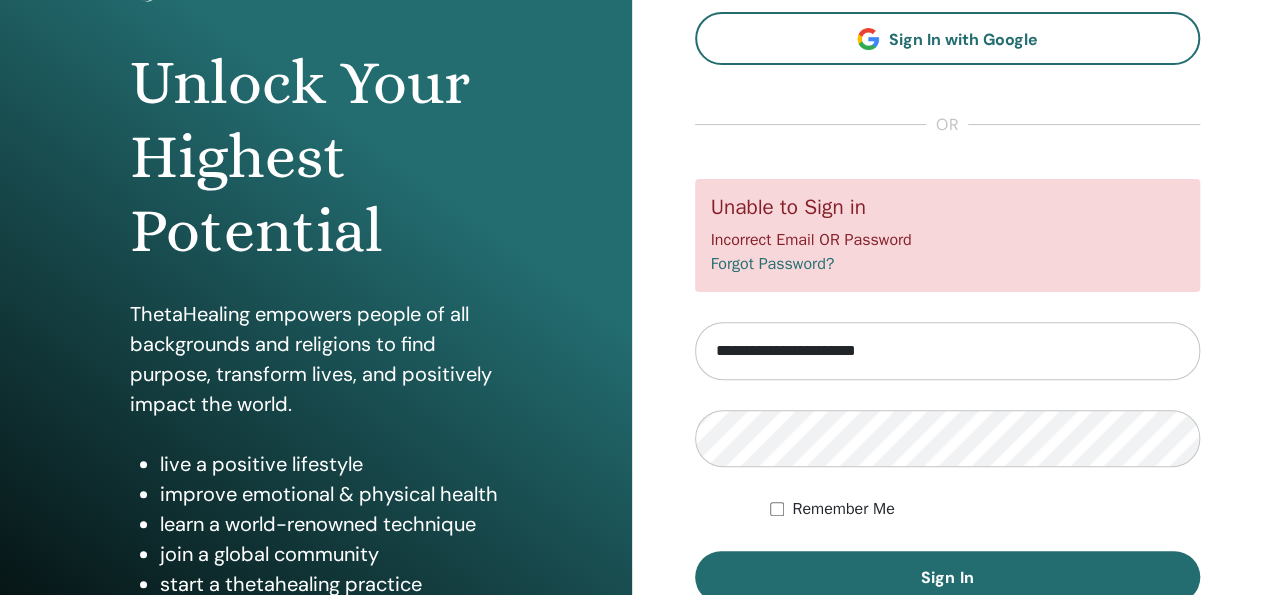 scroll, scrollTop: 208, scrollLeft: 0, axis: vertical 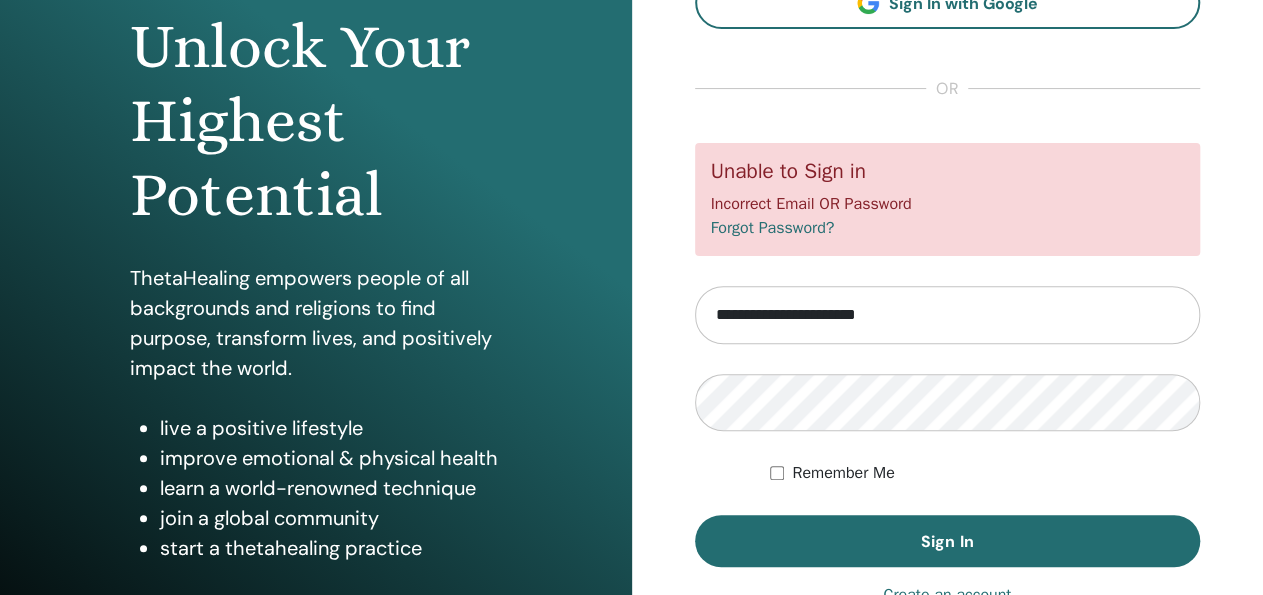 drag, startPoint x: 726, startPoint y: 312, endPoint x: 921, endPoint y: 319, distance: 195.1256 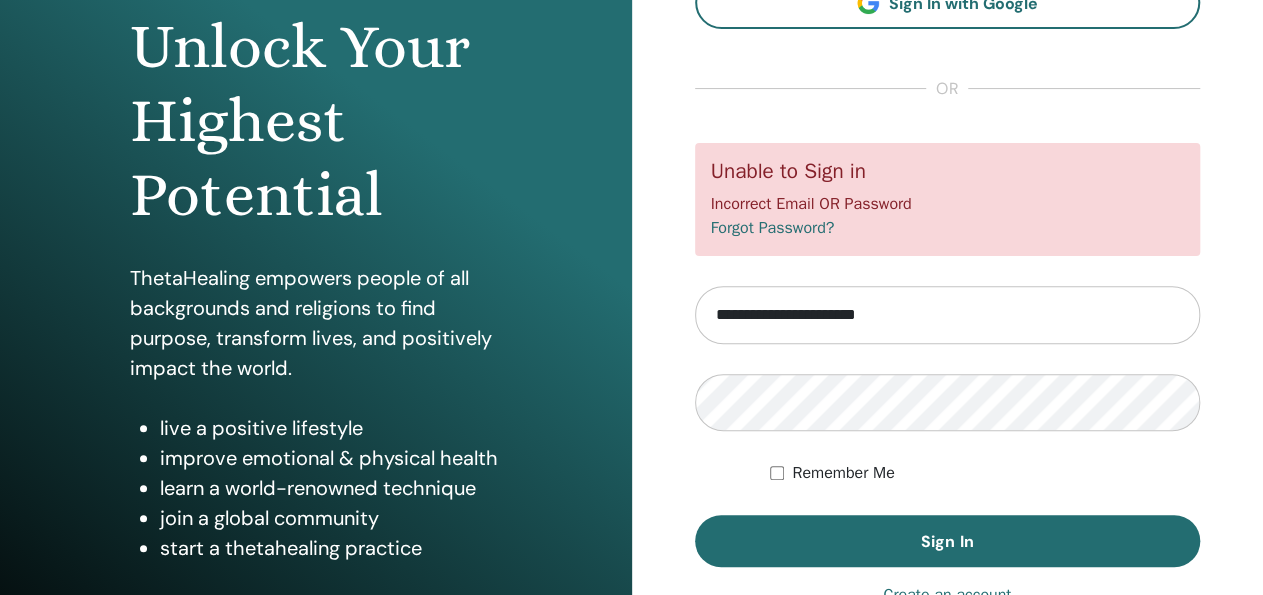 click on "**********" at bounding box center [948, 355] 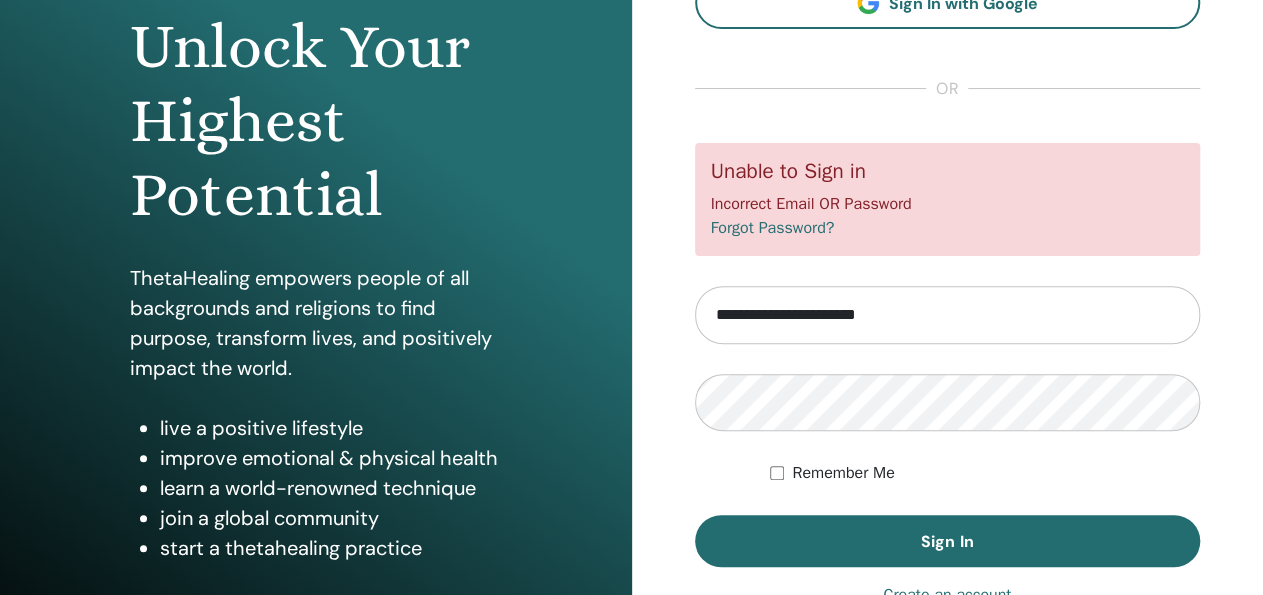 click on "Remember Me" at bounding box center [985, 473] 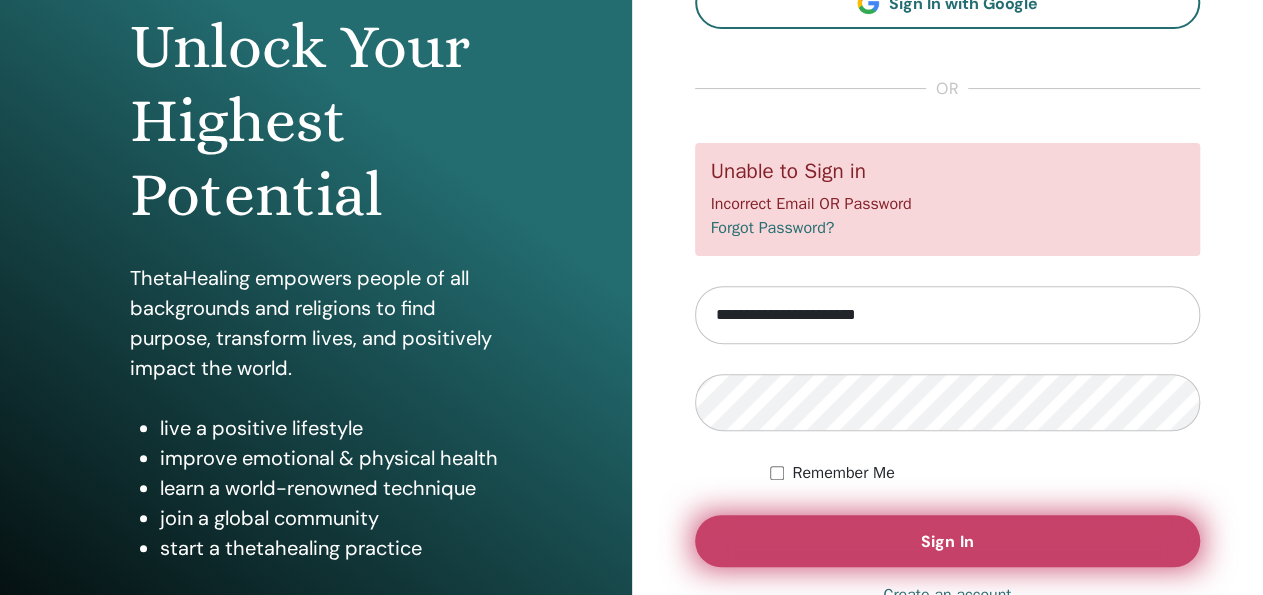 click on "Sign In" at bounding box center (948, 541) 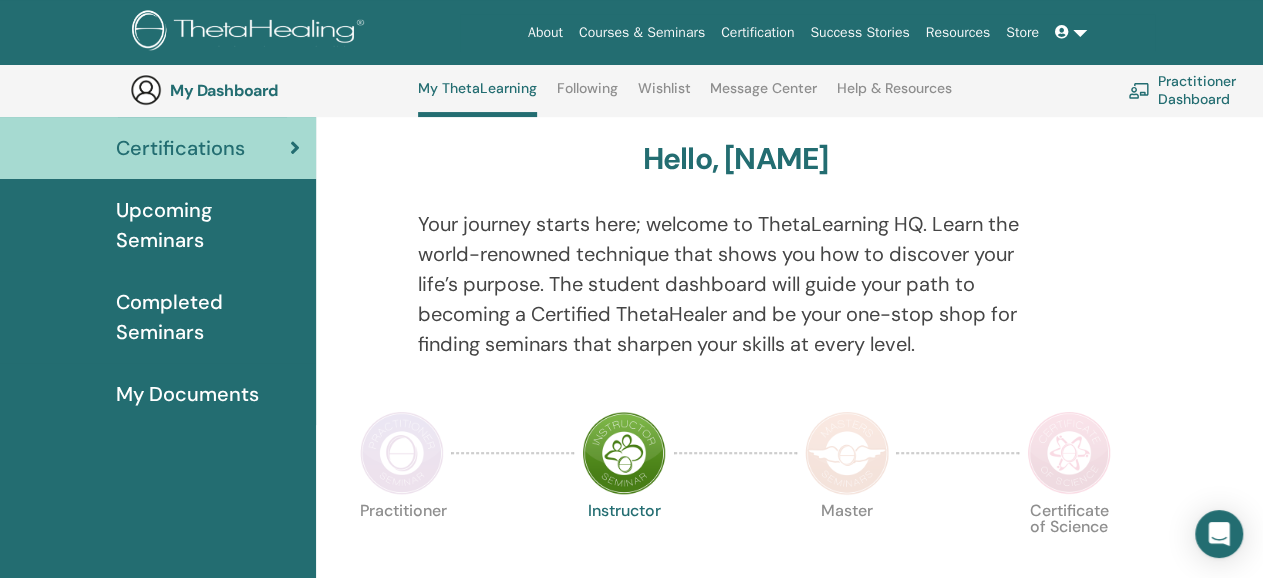 scroll, scrollTop: 364, scrollLeft: 0, axis: vertical 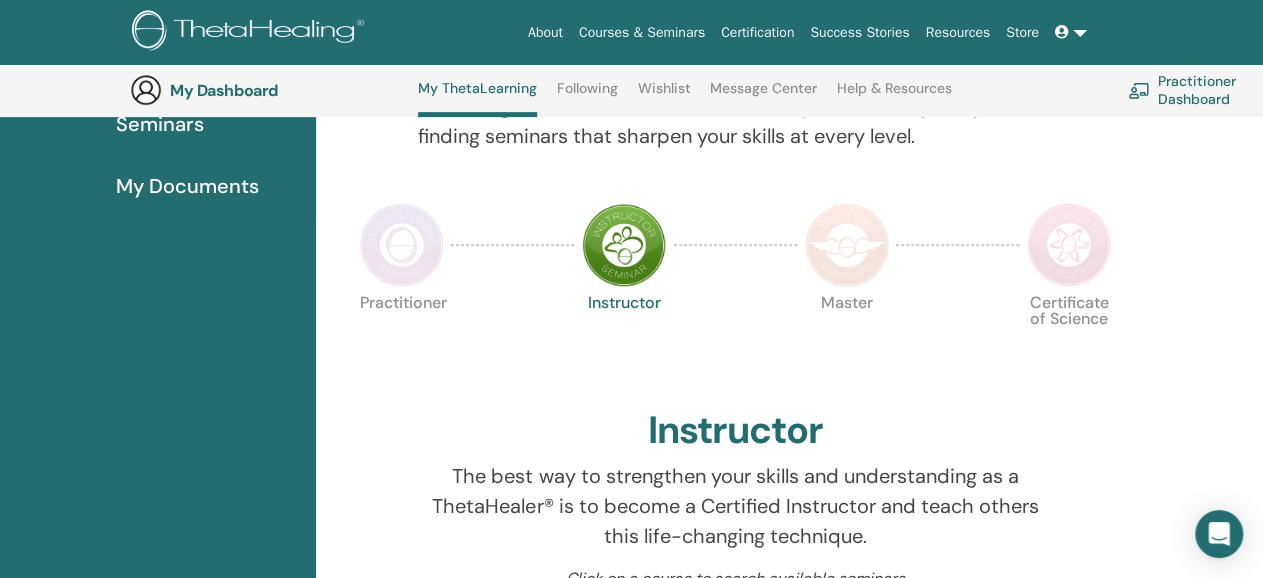click at bounding box center [402, 245] 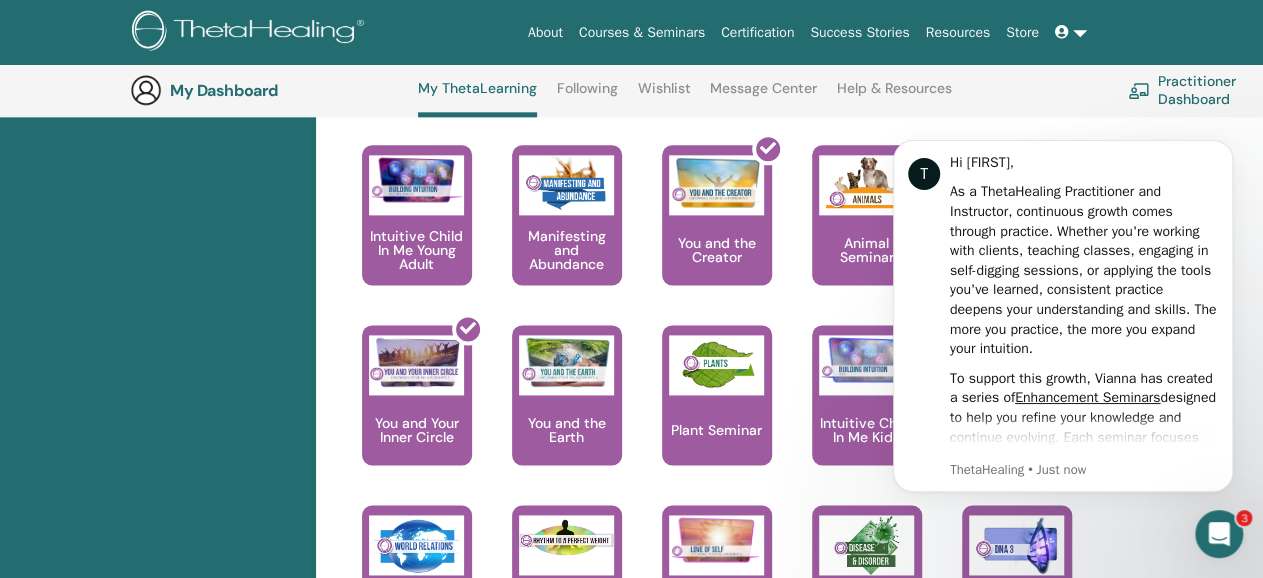 scroll, scrollTop: 0, scrollLeft: 0, axis: both 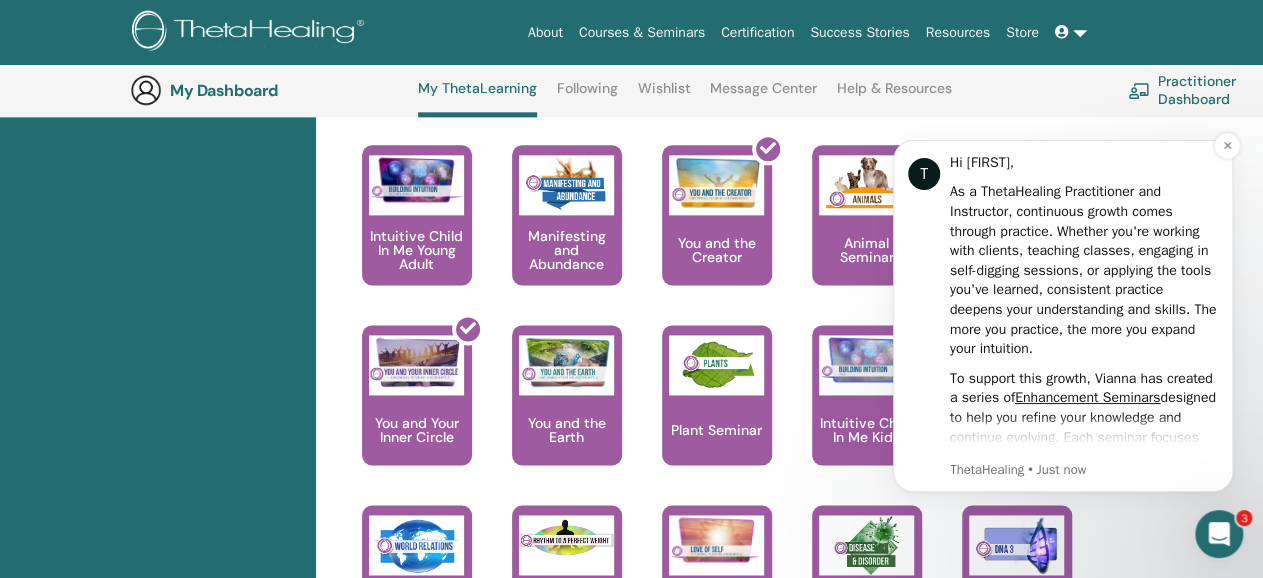 click on "As a ThetaHealing Practitioner and Instructor, continuous growth comes through practice. Whether you're working with clients, teaching classes, engaging in self-digging sessions, or applying the tools you've learned, consistent practice deepens your understanding and skills. The more you practice, the more you expand your intuition." at bounding box center (1084, 270) 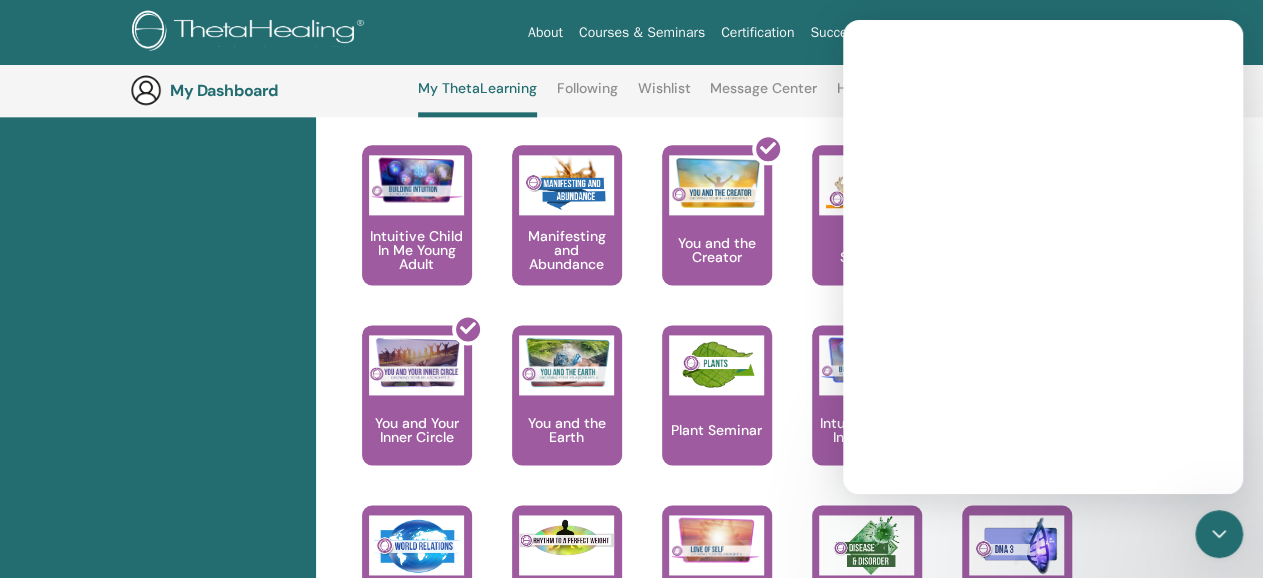 scroll, scrollTop: 0, scrollLeft: 0, axis: both 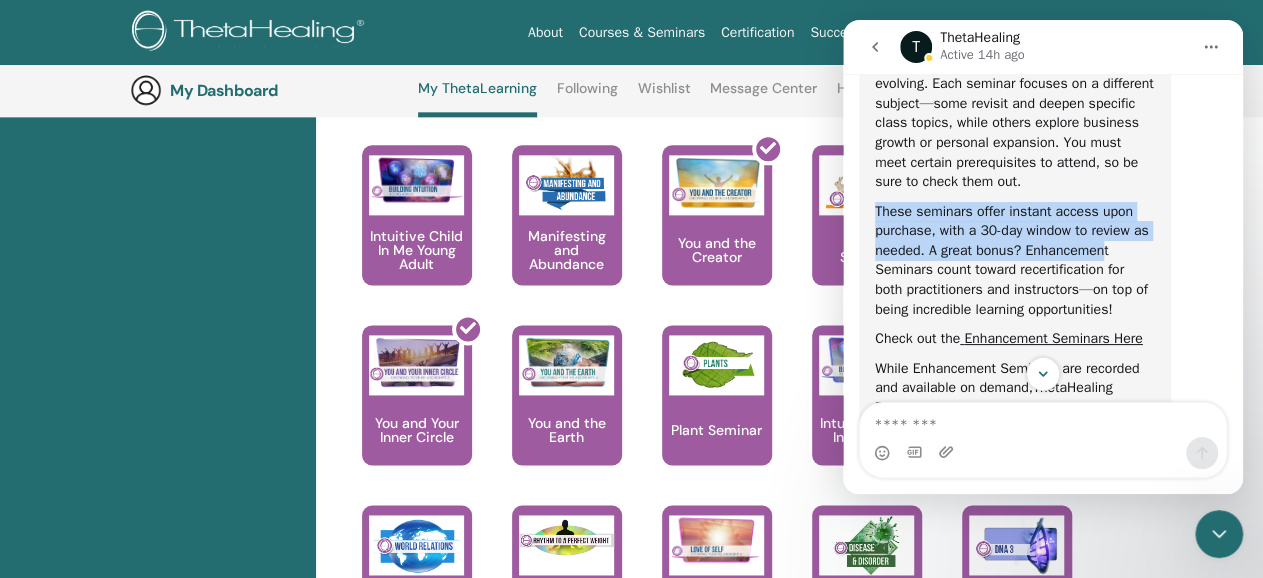 drag, startPoint x: 875, startPoint y: 209, endPoint x: 1106, endPoint y: 252, distance: 234.96808 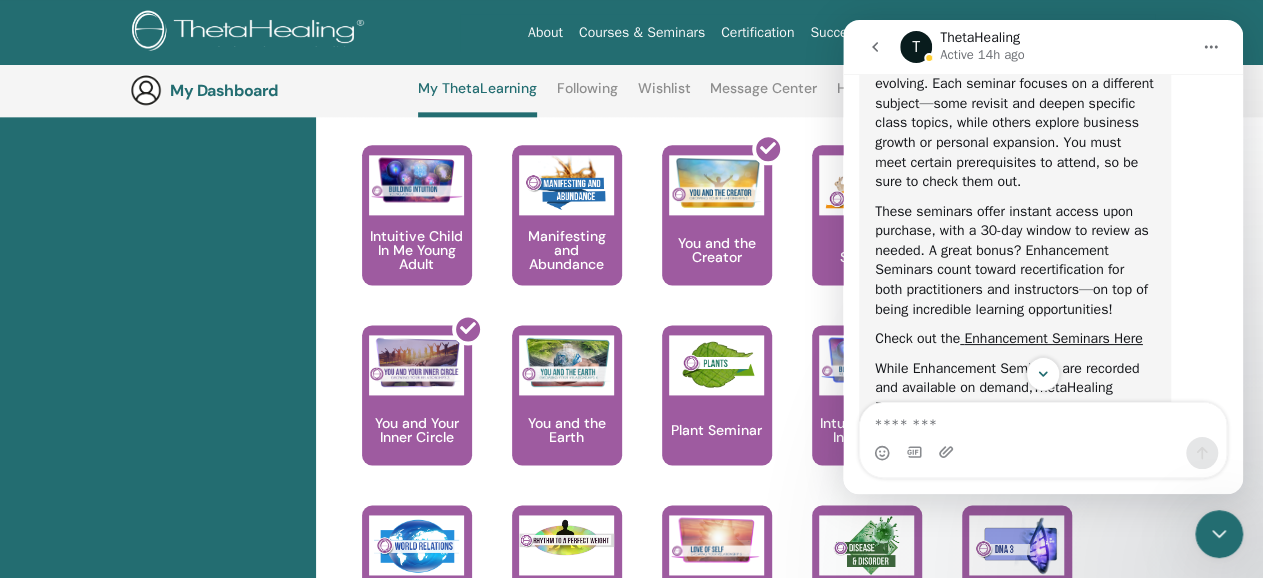 click on "To support this growth, Vianna has created a series of  Enhancement Seminars  designed to help you refine your knowledge and continue evolving. Each seminar focuses on a different subject—some revisit and deepen specific class topics, while others explore business growth or personal expansion. You must meet certain prerequisites to attend, so be sure to check them out." at bounding box center [1015, 103] 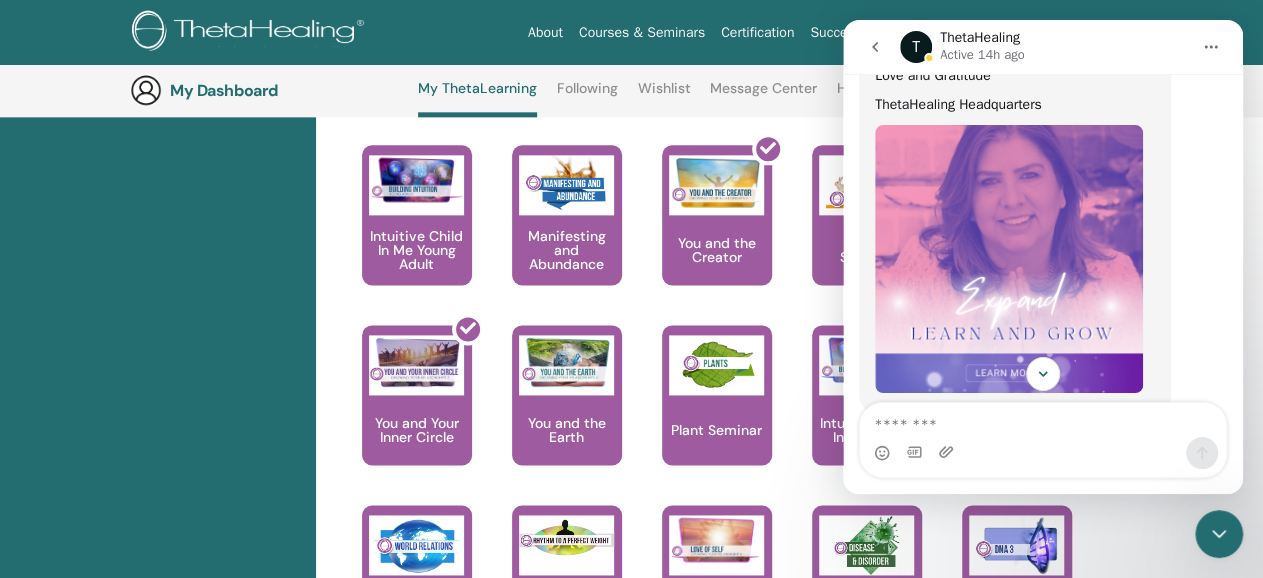 scroll, scrollTop: 1242, scrollLeft: 0, axis: vertical 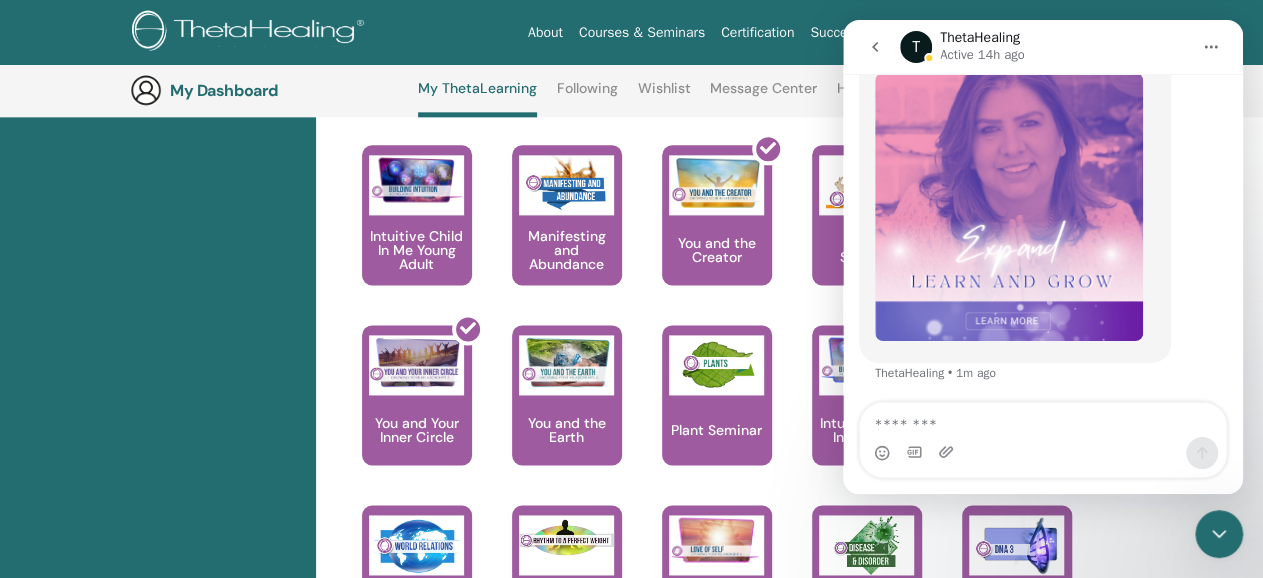 click 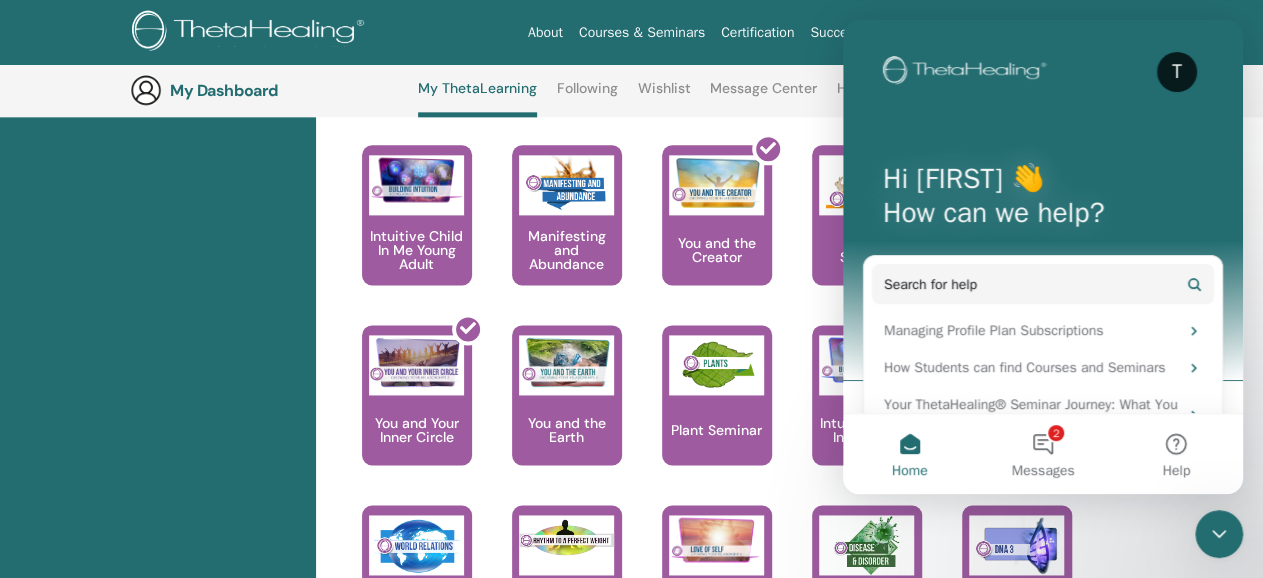 scroll, scrollTop: 0, scrollLeft: 0, axis: both 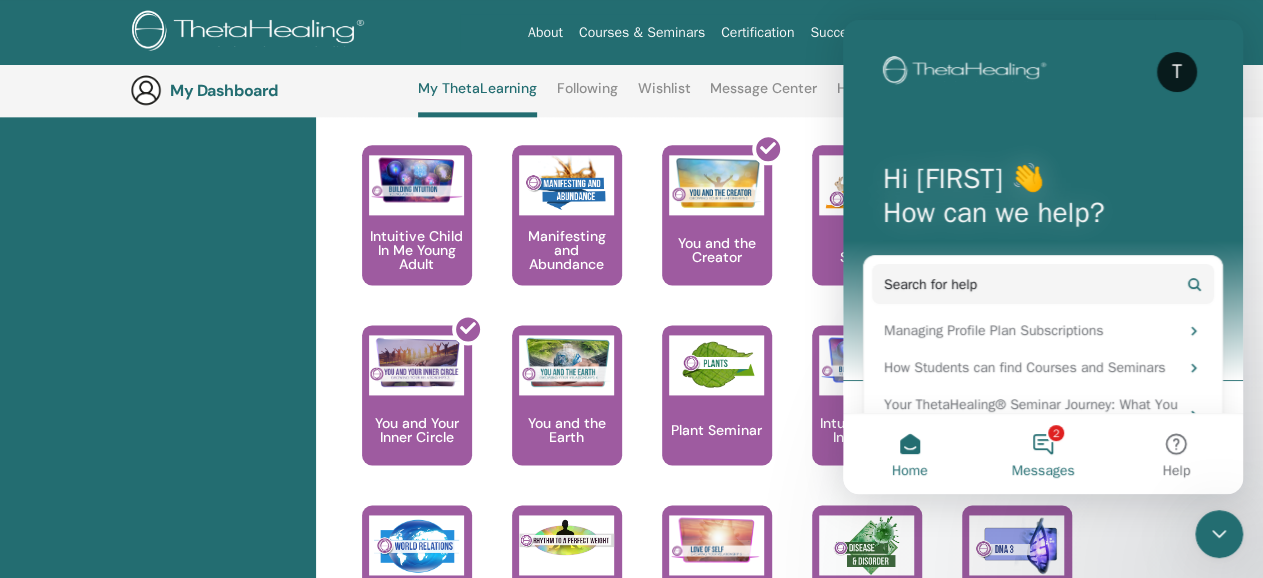 click on "2 Messages" at bounding box center [1042, 454] 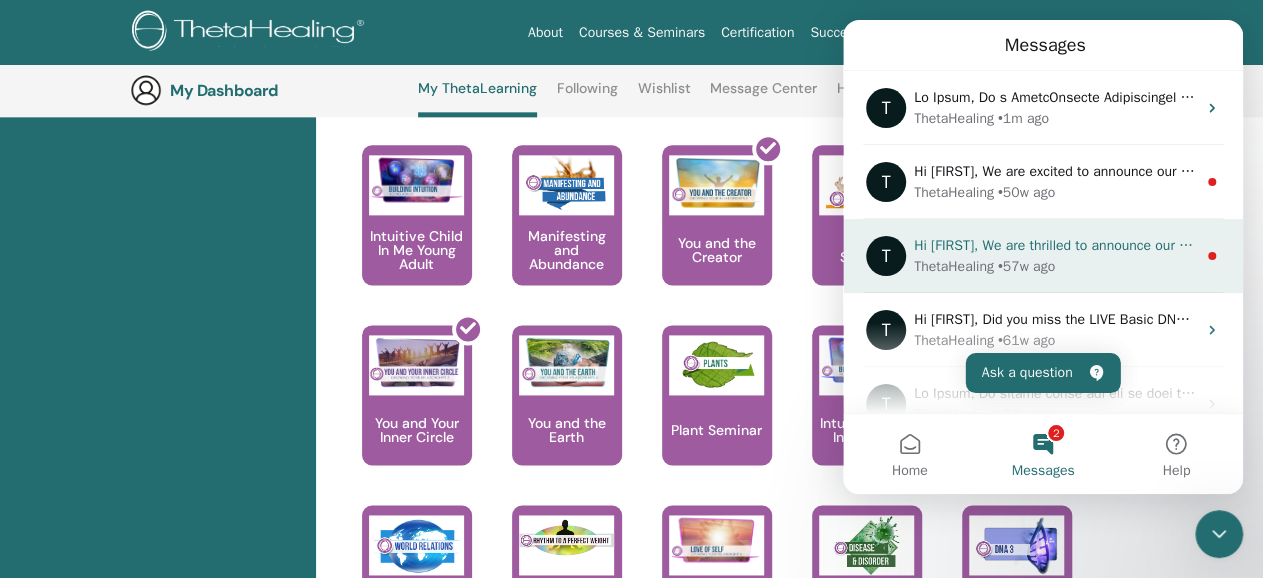 click on "•  57w ago" at bounding box center (1026, 266) 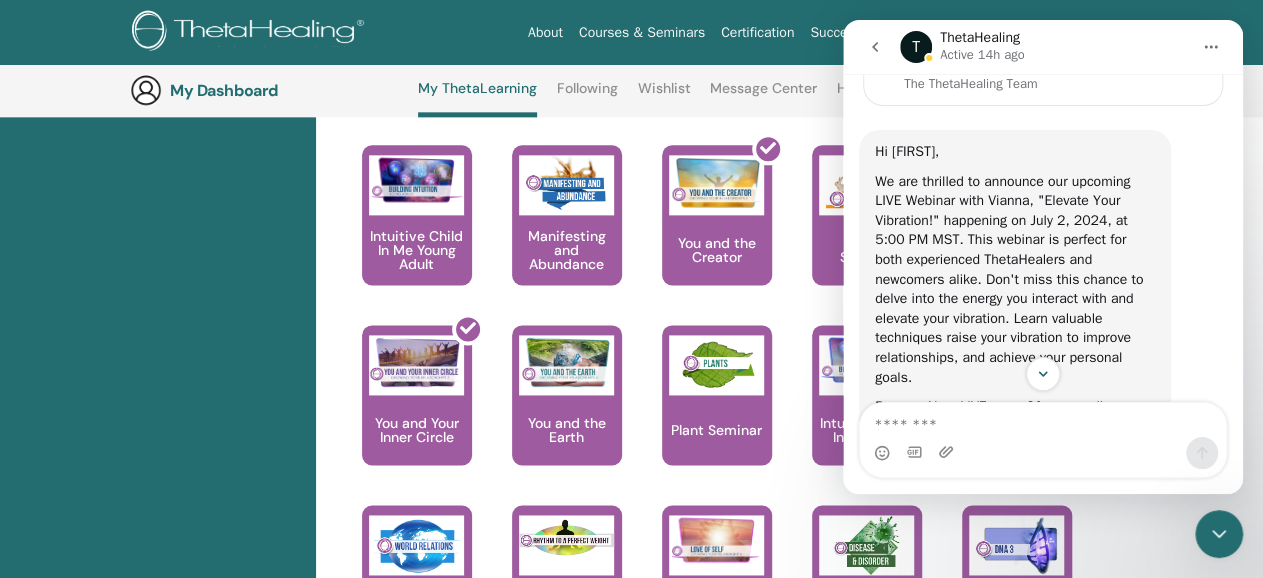 scroll, scrollTop: 407, scrollLeft: 0, axis: vertical 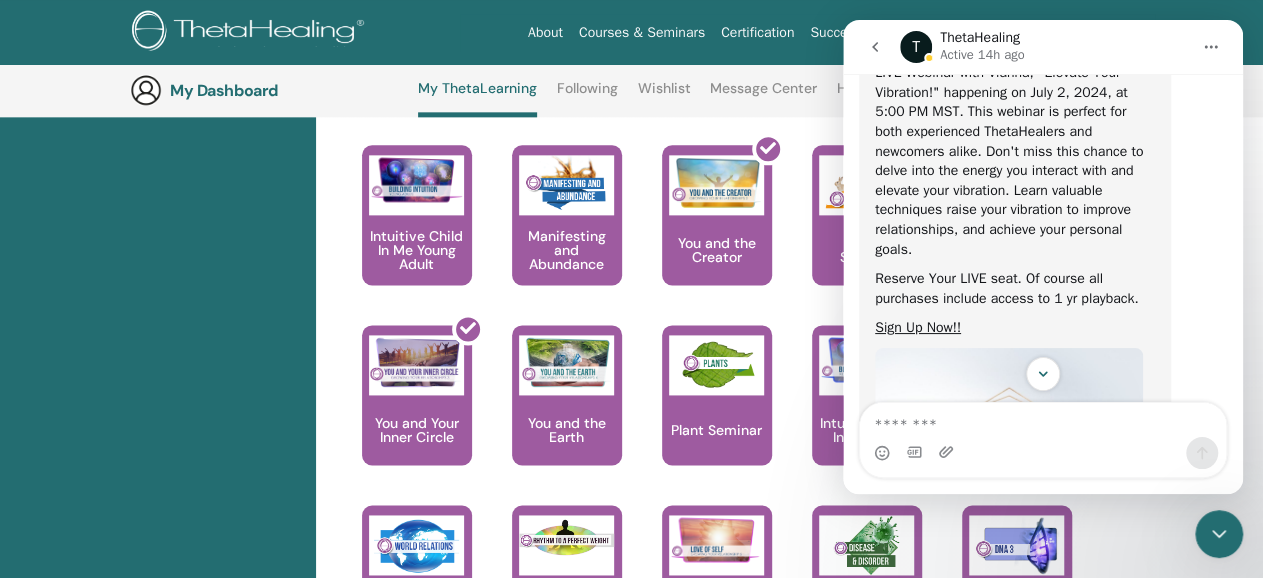 click 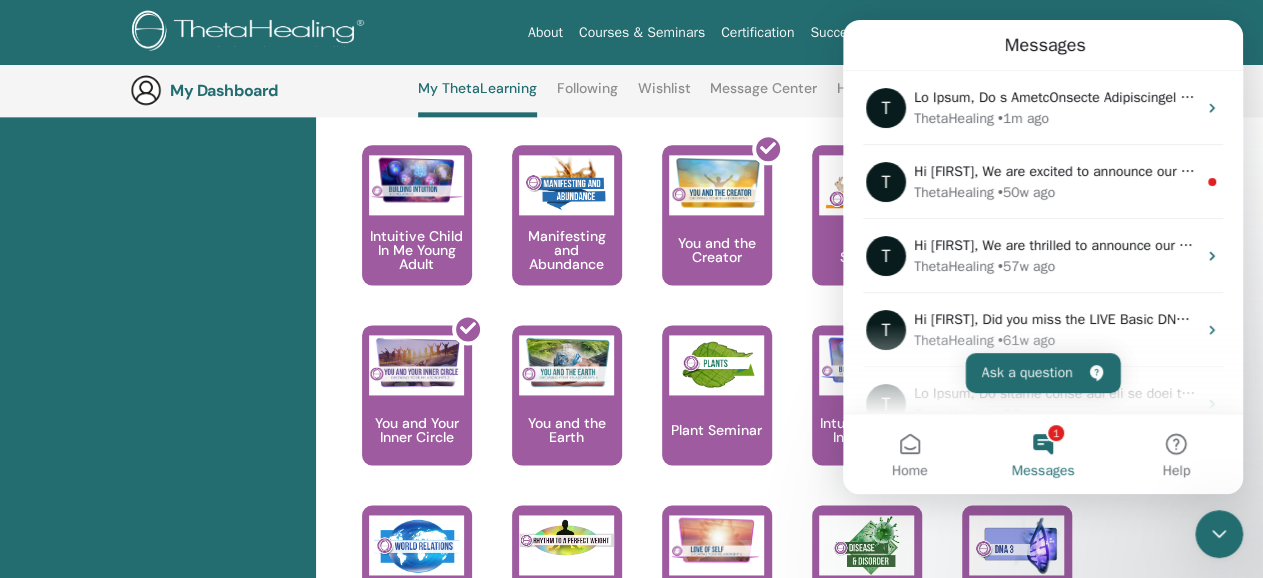 scroll, scrollTop: 0, scrollLeft: 0, axis: both 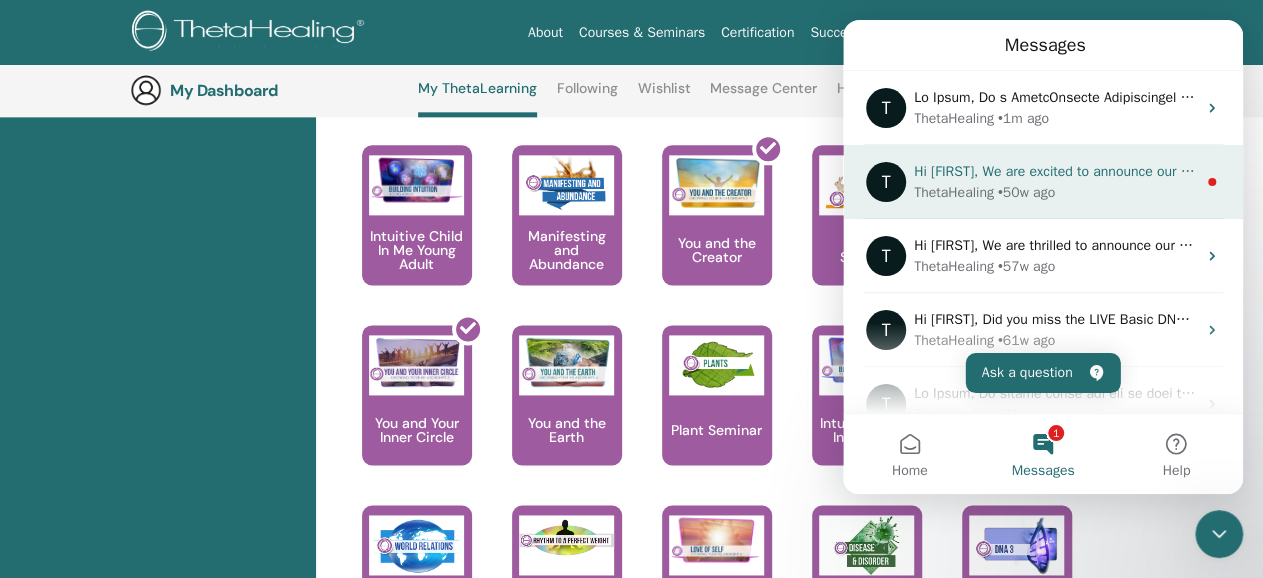 click on "Hi Fadwa, We are excited to announce our upcoming LIVE Webinar with Vianna, “Manifestation Boost!” happening on August 26, 2024, at 2:00 PM MST. This webinar is perfect for both experienced ThetaHealers and newcomers alike. This event is designed to help you refocus and direct your subconscious towards your desired creations. Learn key techniques for powerful manifesting, so you can start creating what you truly want in life.   Reserve Your LIVE seat. Of course all purchases include access to 1 yr playback.   Sign Up Now!!" at bounding box center (2510, 171) 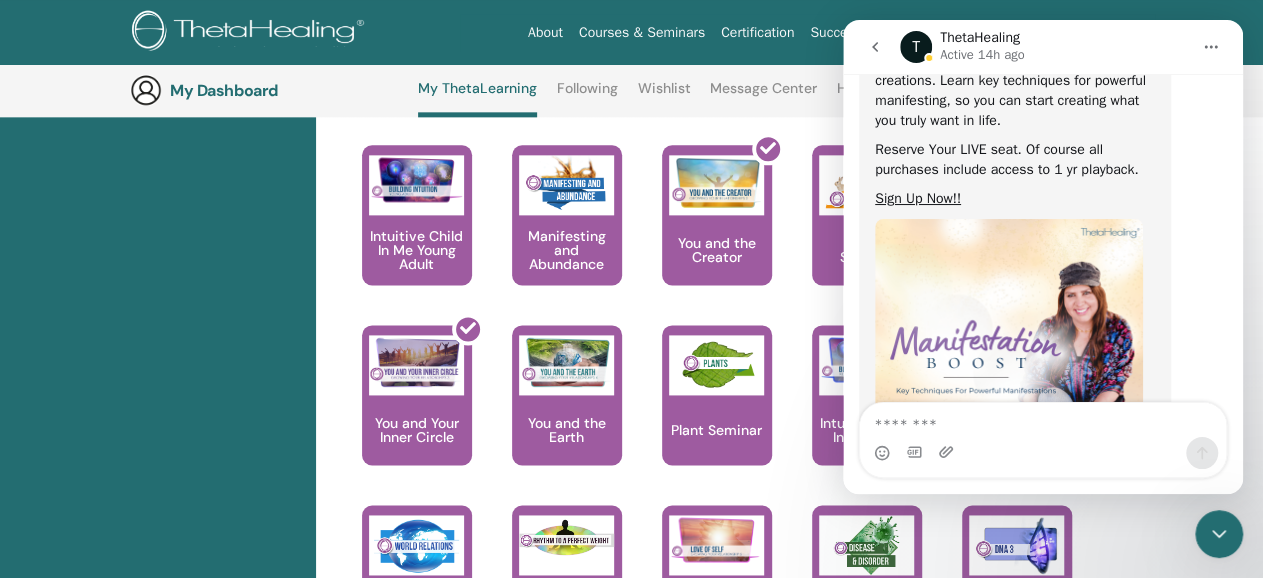 scroll, scrollTop: 384, scrollLeft: 0, axis: vertical 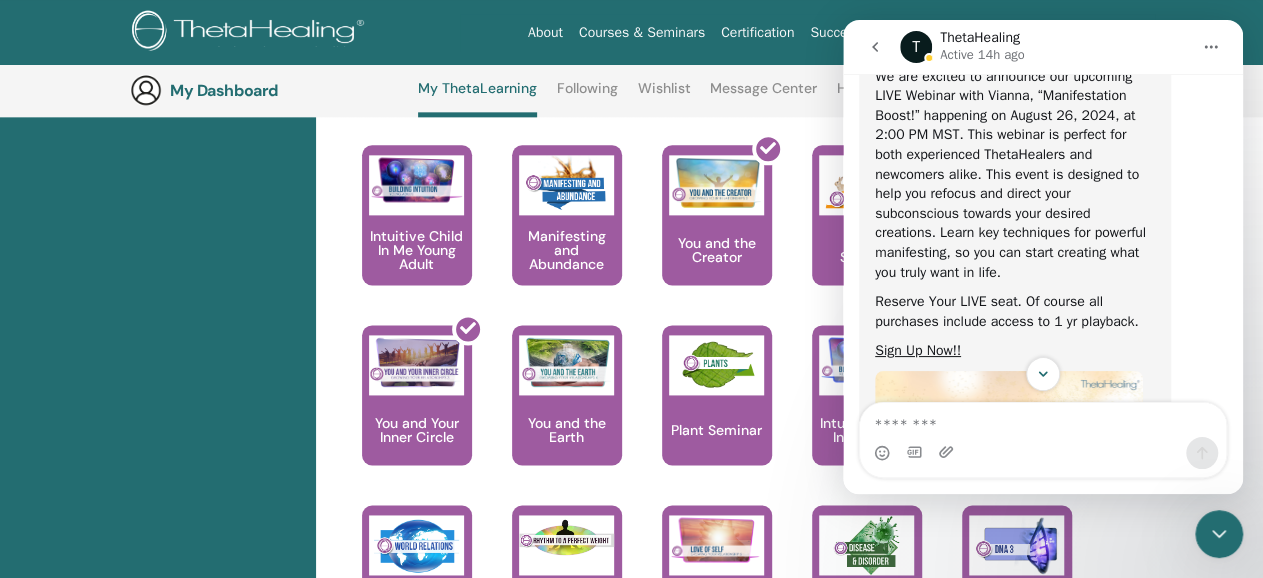 click at bounding box center (875, 47) 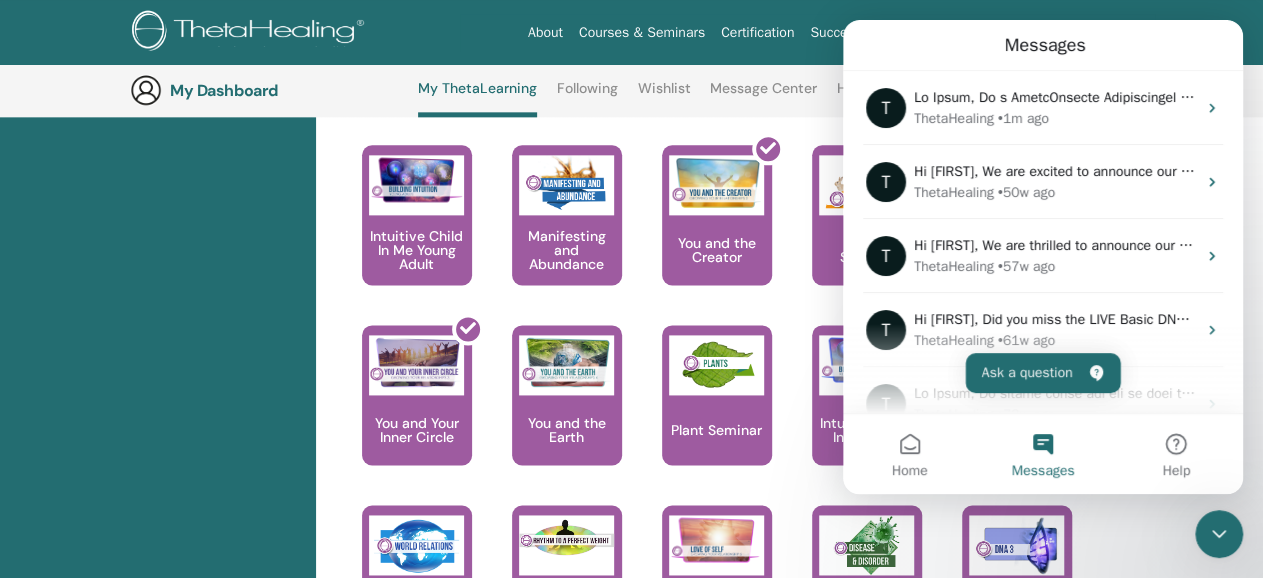 scroll, scrollTop: 0, scrollLeft: 0, axis: both 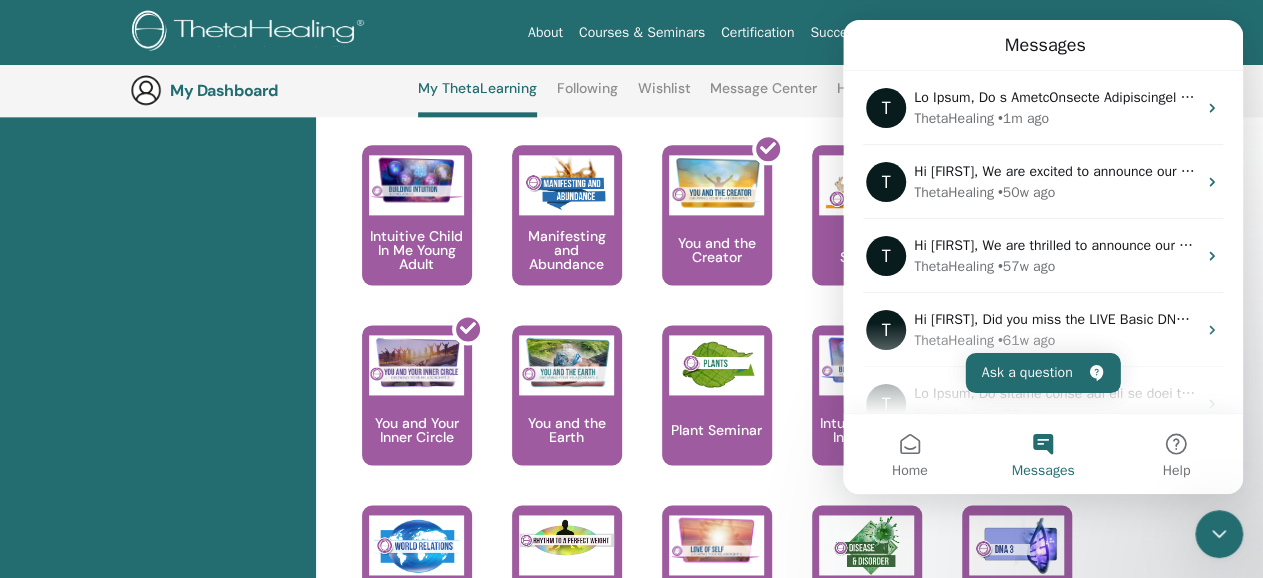 drag, startPoint x: 2390, startPoint y: 1056, endPoint x: 1203, endPoint y: 546, distance: 1291.9246 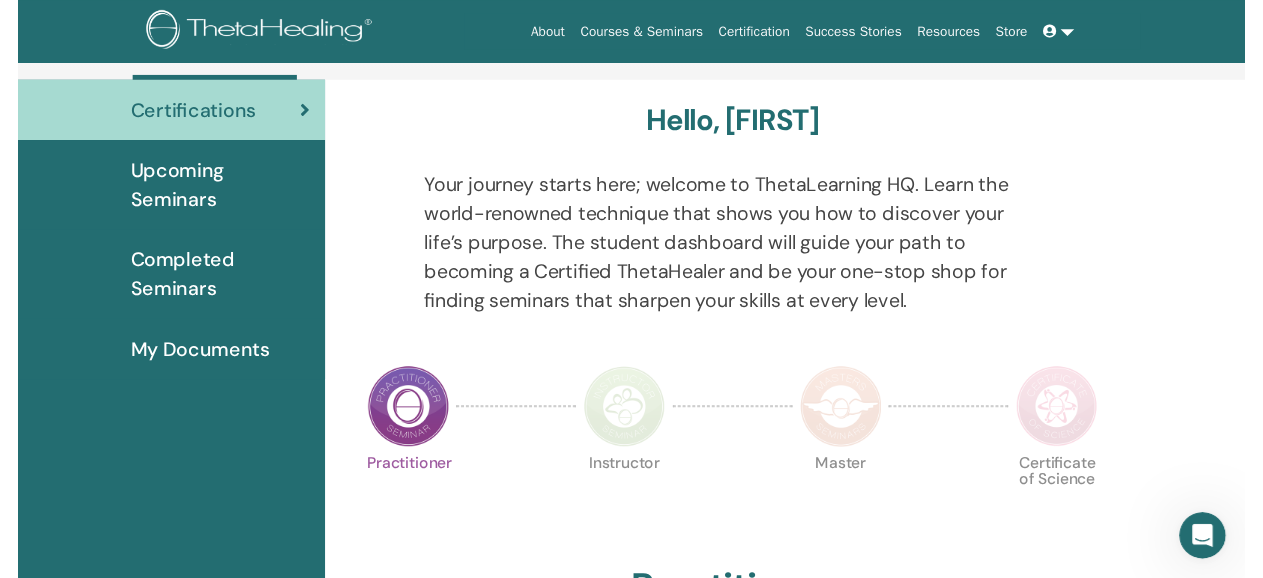 scroll, scrollTop: 260, scrollLeft: 0, axis: vertical 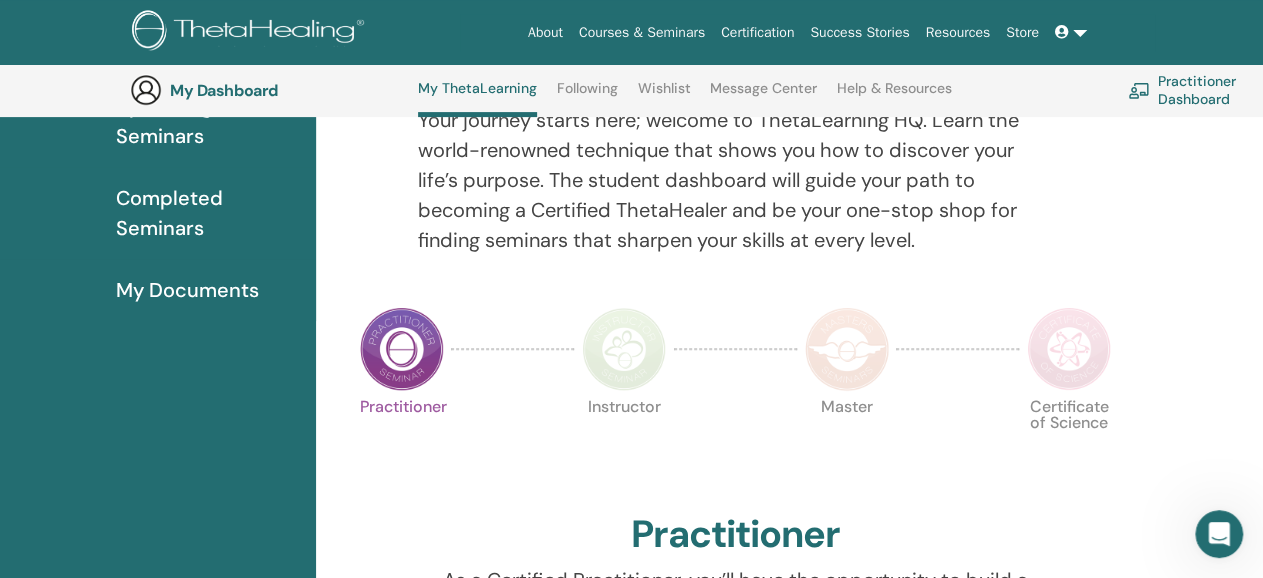 click at bounding box center (847, 349) 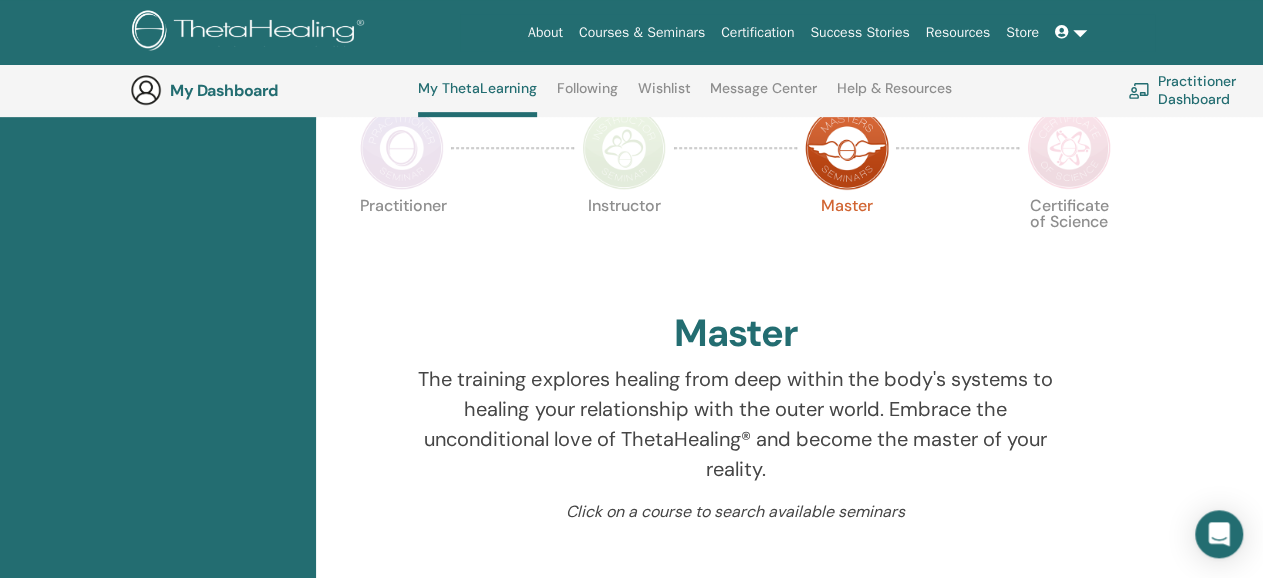 scroll, scrollTop: 364, scrollLeft: 0, axis: vertical 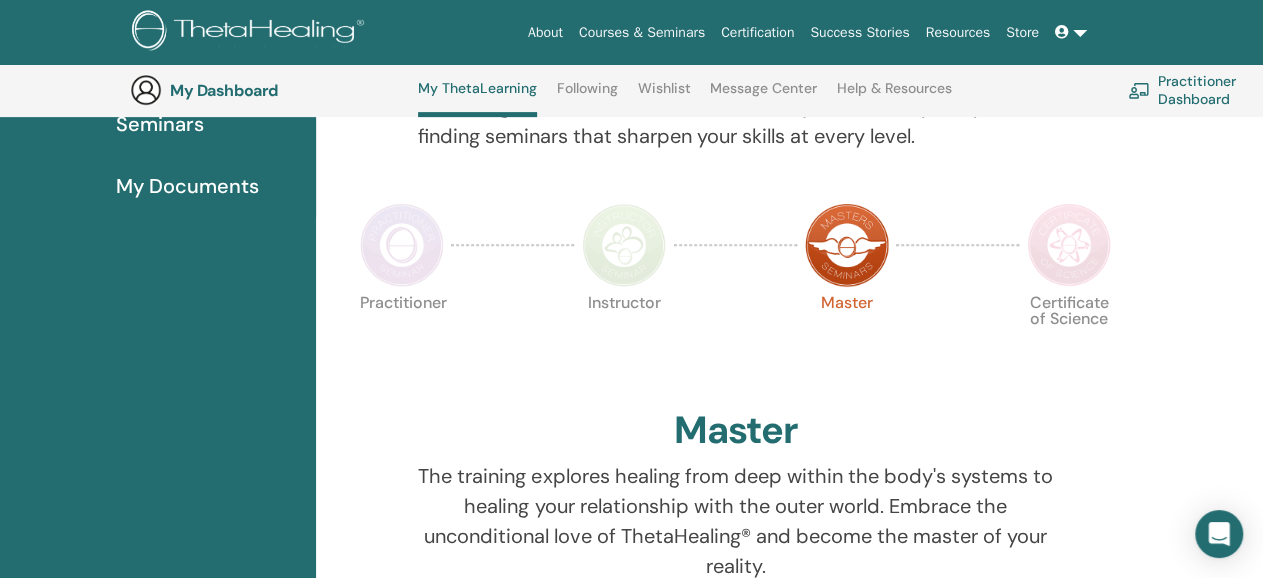 click at bounding box center (1069, 245) 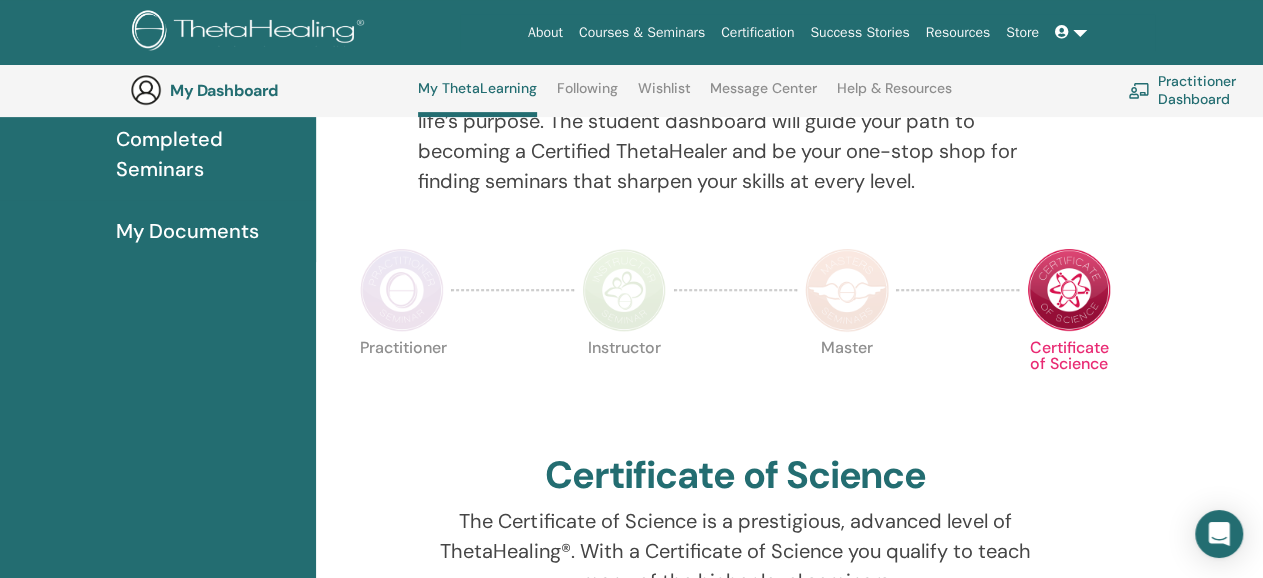 scroll, scrollTop: 260, scrollLeft: 0, axis: vertical 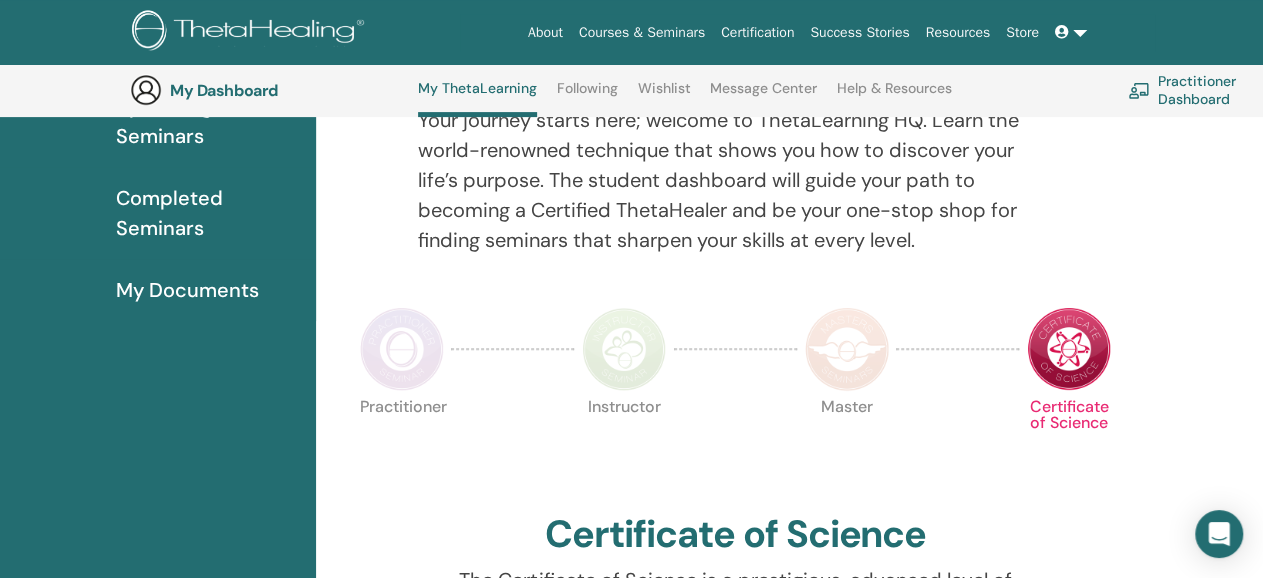 click at bounding box center (402, 349) 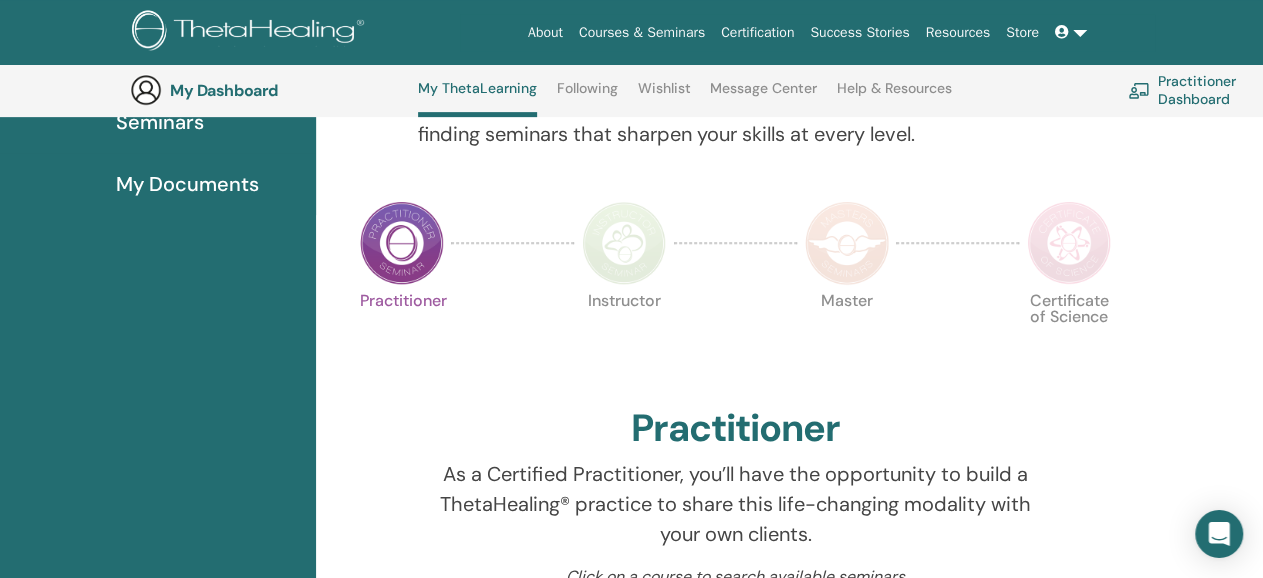 scroll, scrollTop: 364, scrollLeft: 0, axis: vertical 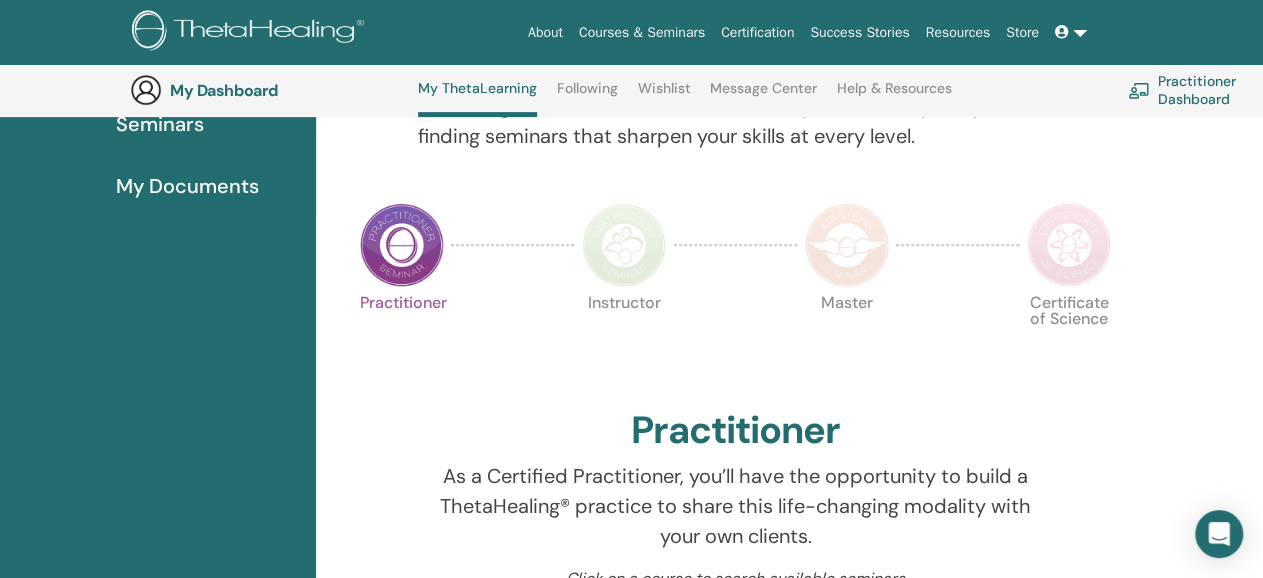 click at bounding box center [624, 245] 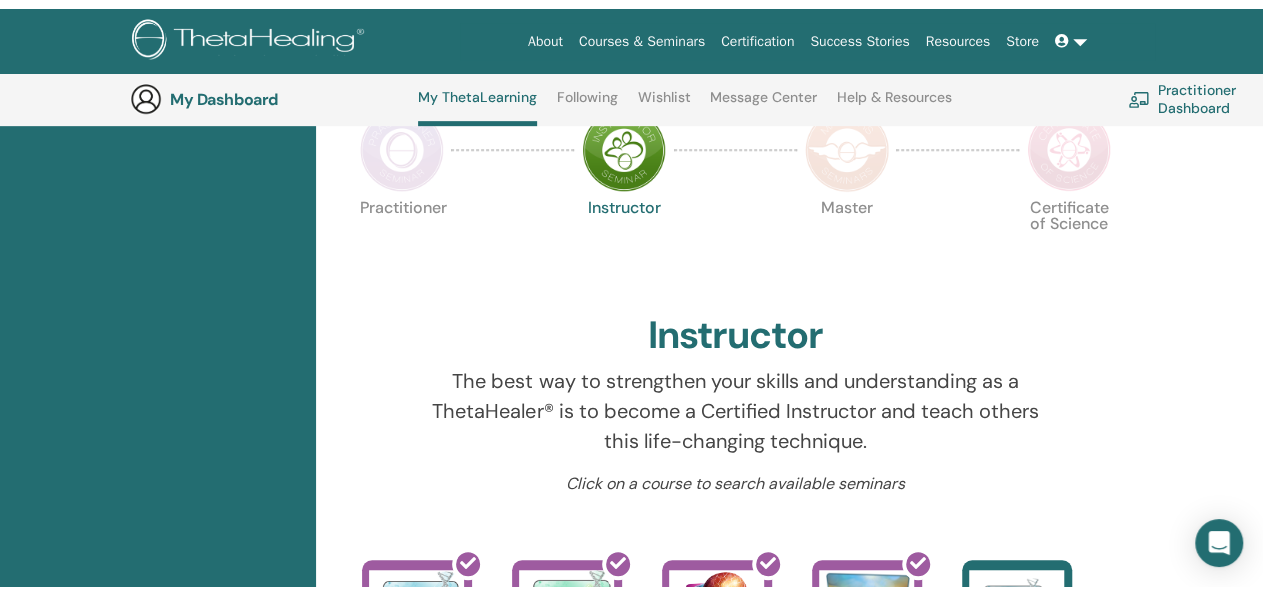scroll, scrollTop: 0, scrollLeft: 0, axis: both 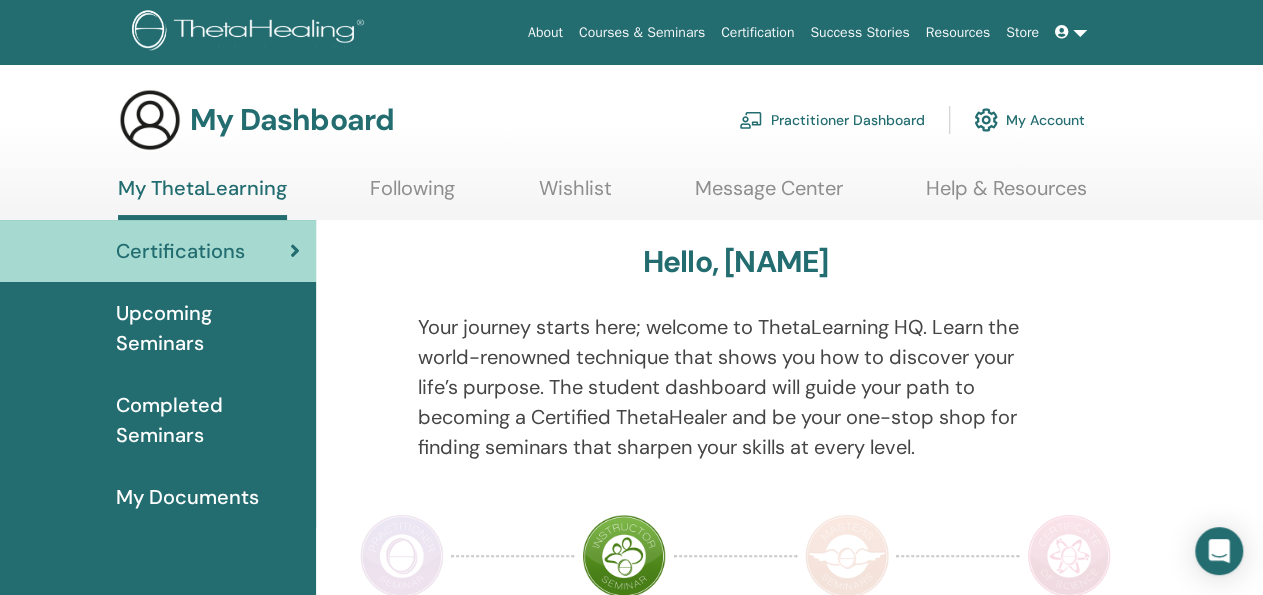 click on "Upcoming Seminars" at bounding box center (208, 328) 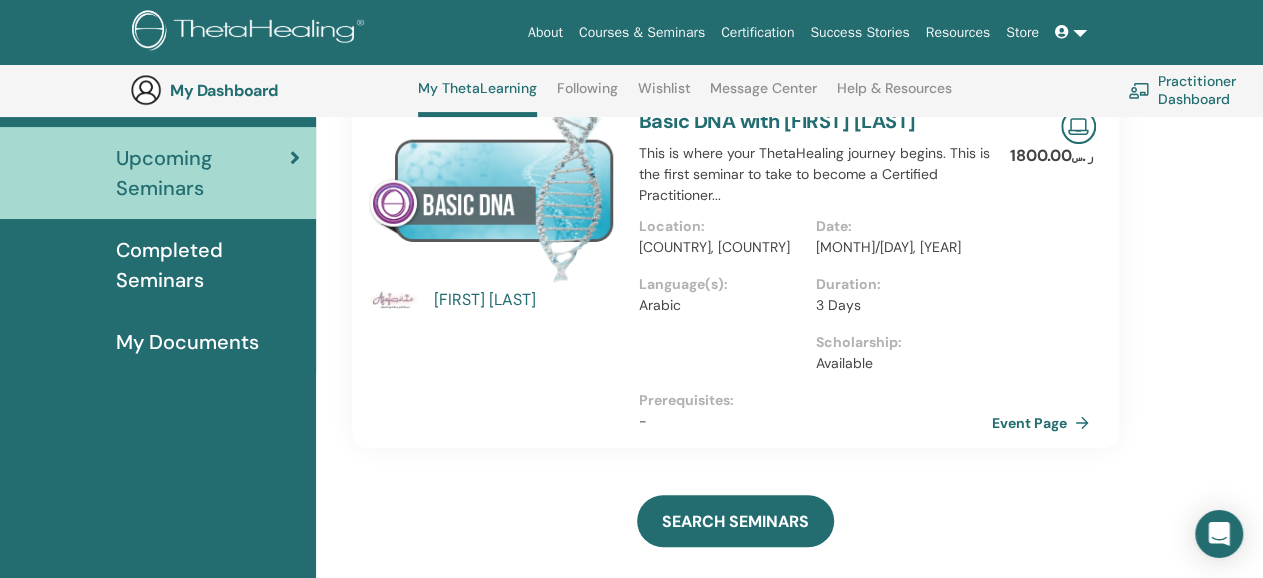 scroll, scrollTop: 156, scrollLeft: 0, axis: vertical 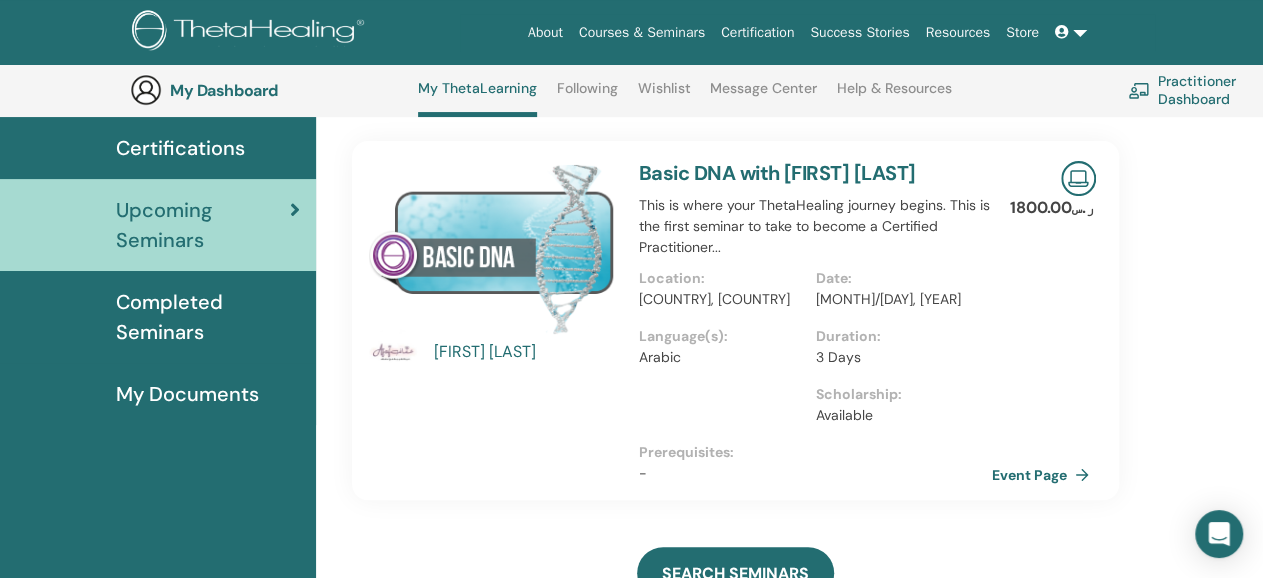 click on "[FIRST]   [LAST]" at bounding box center [526, 352] 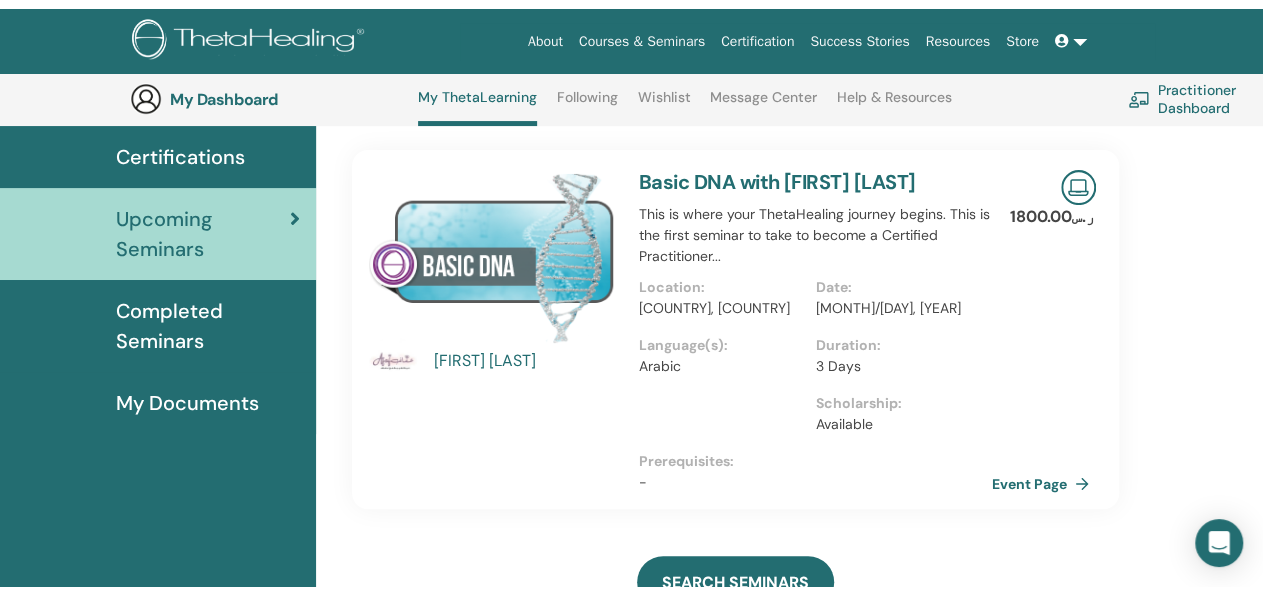 scroll, scrollTop: 79, scrollLeft: 0, axis: vertical 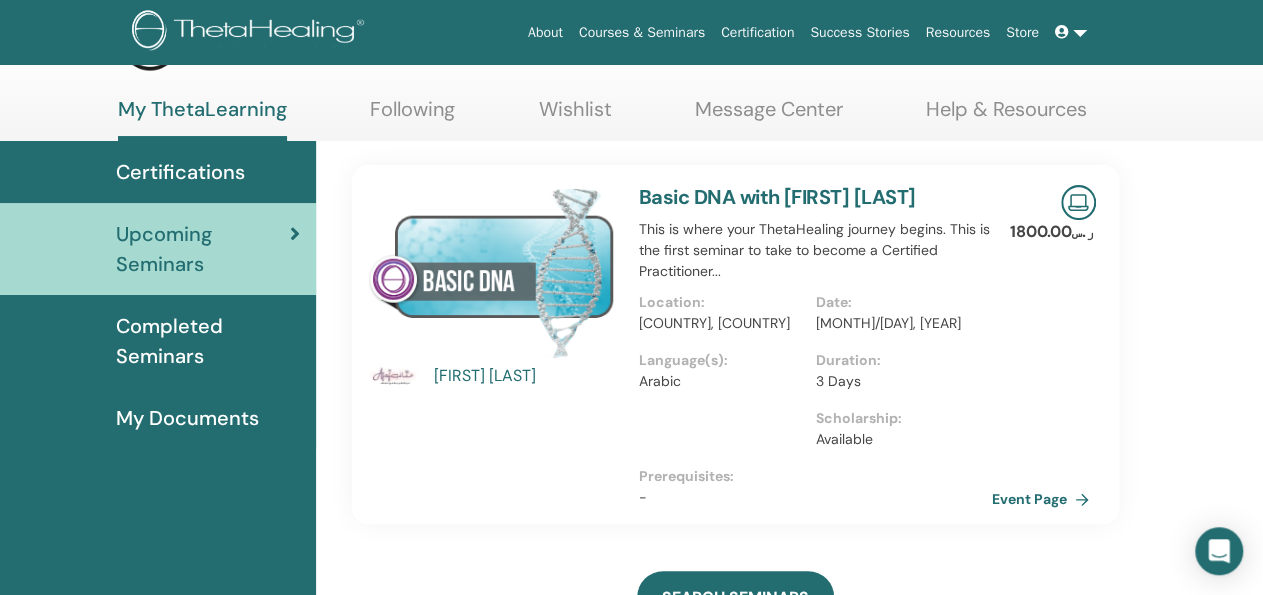 click on "[FIRST]   [LAST]" at bounding box center (526, 376) 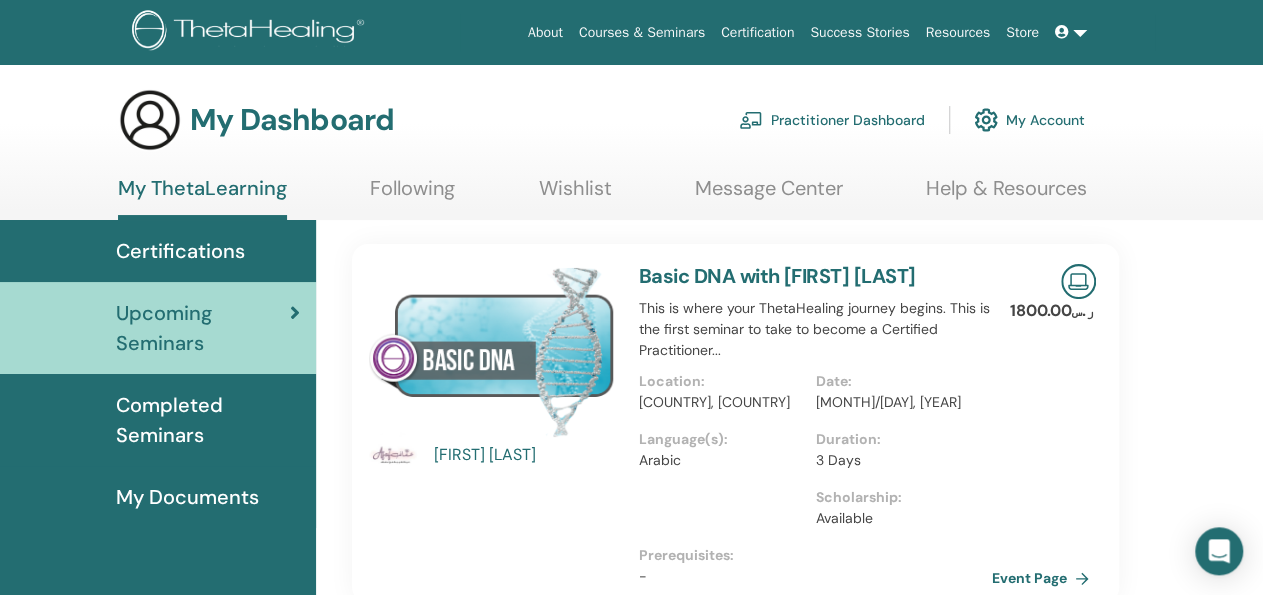 scroll, scrollTop: 0, scrollLeft: 0, axis: both 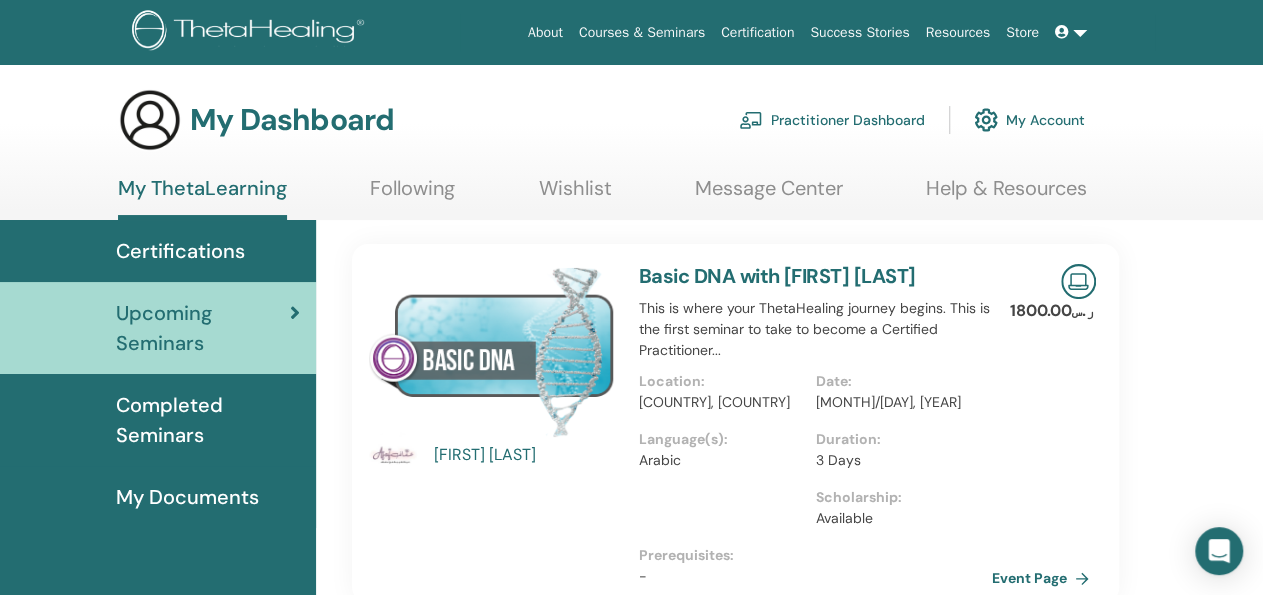 click on "Afaf   AlHawas" at bounding box center (526, 455) 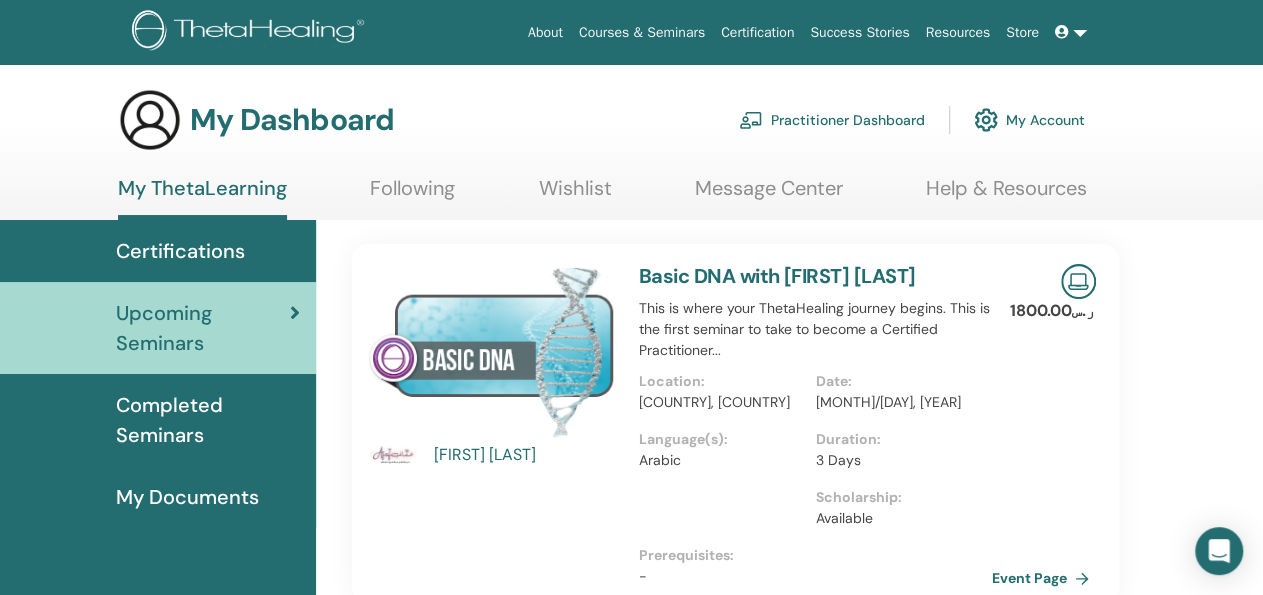 click on "Completed Seminars" at bounding box center (208, 420) 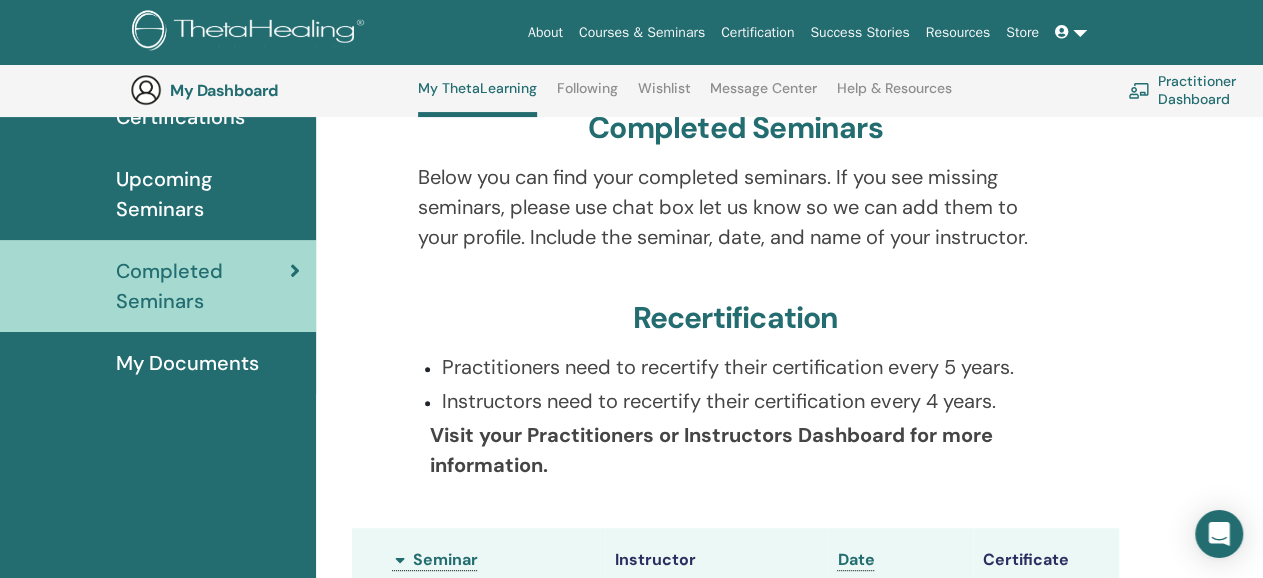 scroll, scrollTop: 156, scrollLeft: 0, axis: vertical 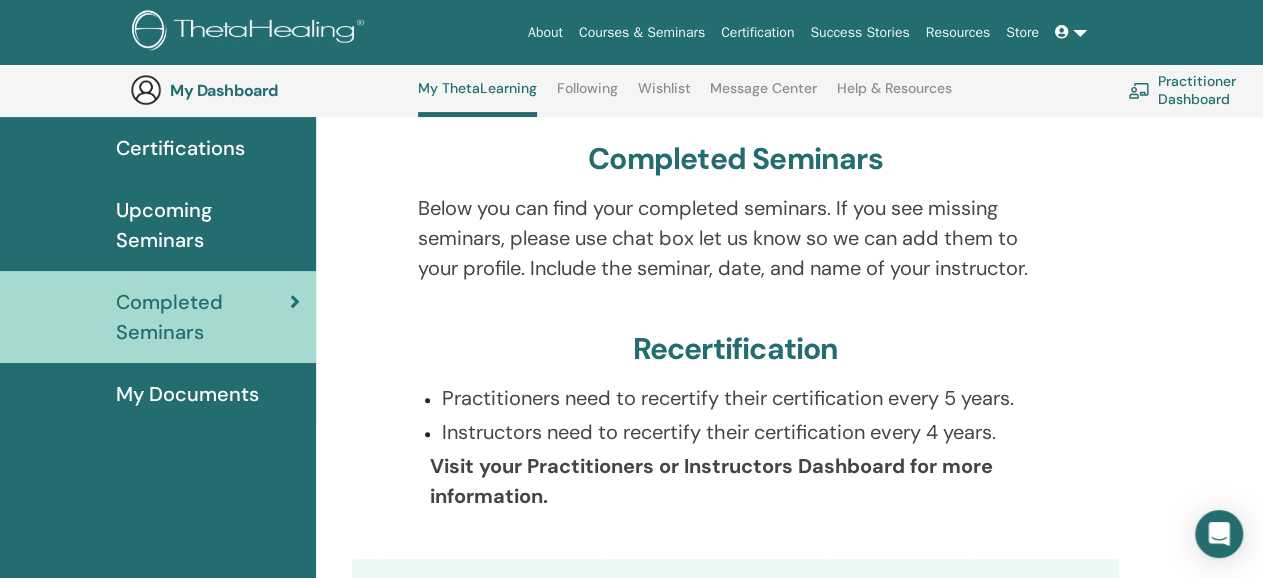 click on "My Documents" at bounding box center (187, 394) 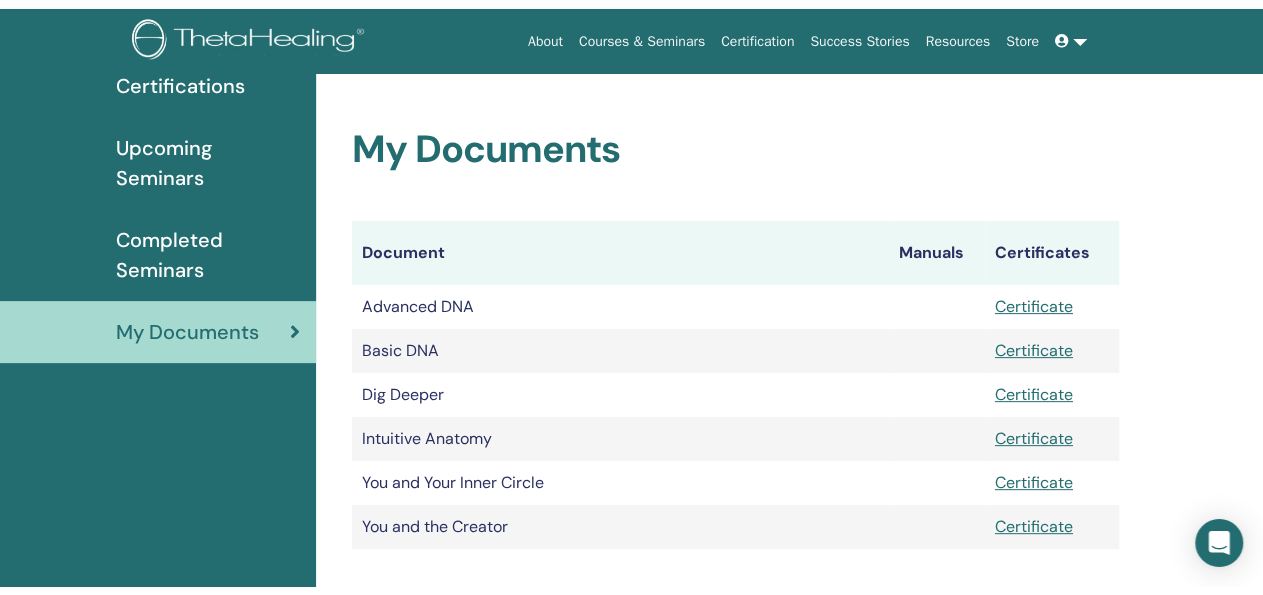 scroll, scrollTop: 0, scrollLeft: 0, axis: both 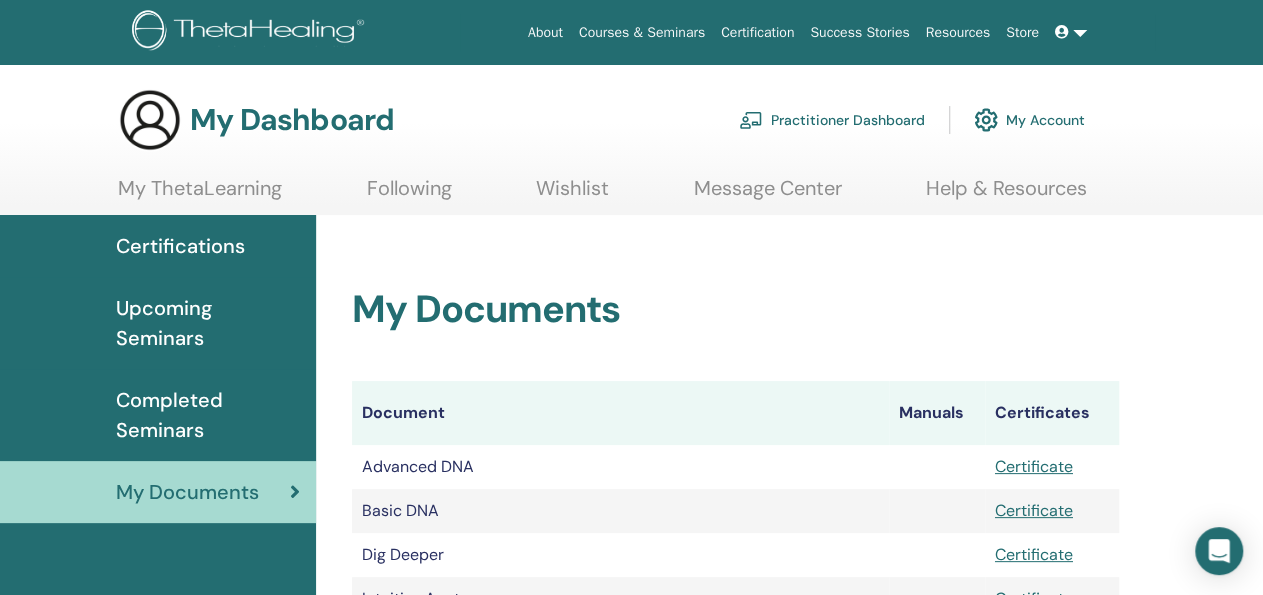 click on "Wishlist" at bounding box center [572, 195] 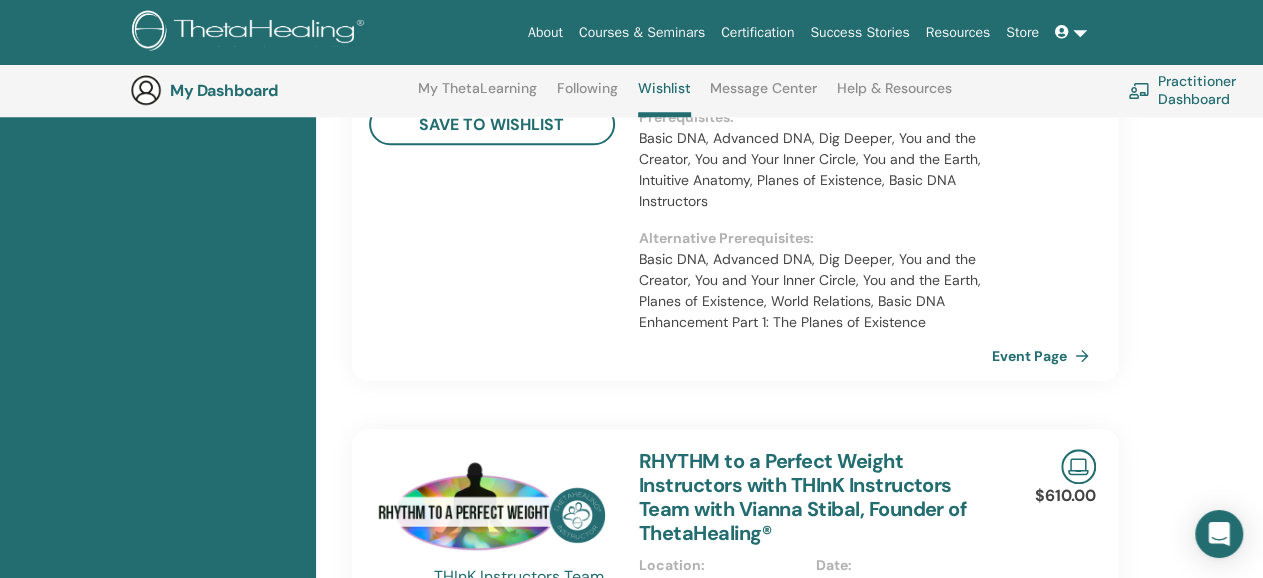 scroll, scrollTop: 1092, scrollLeft: 0, axis: vertical 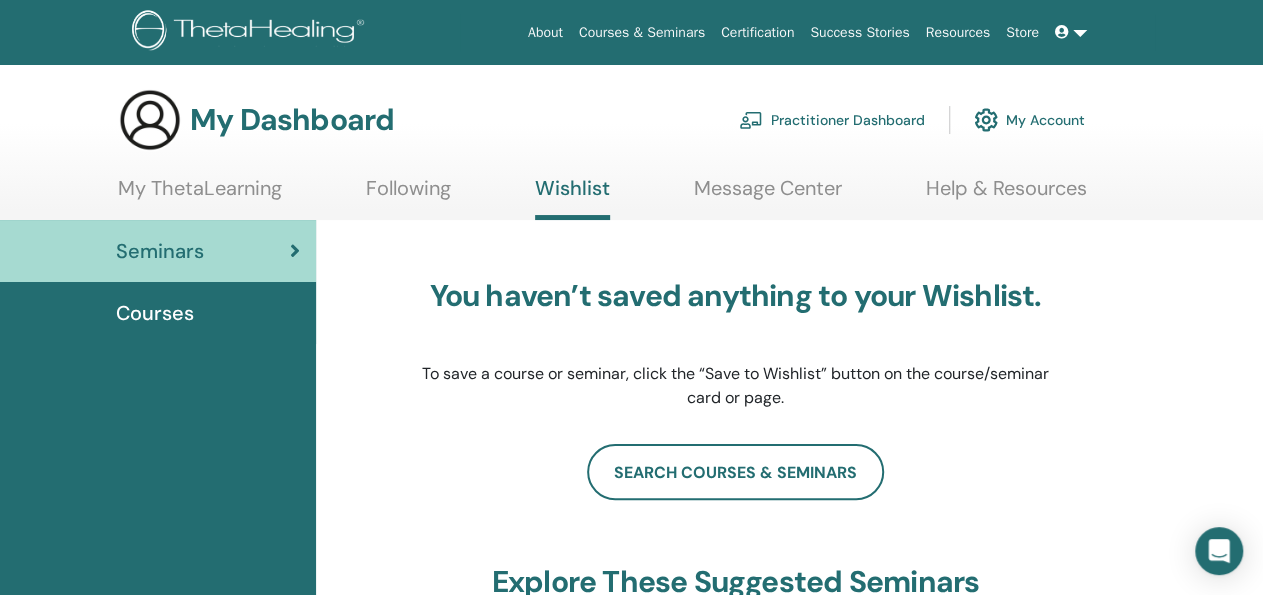 click on "My ThetaLearning" at bounding box center [200, 195] 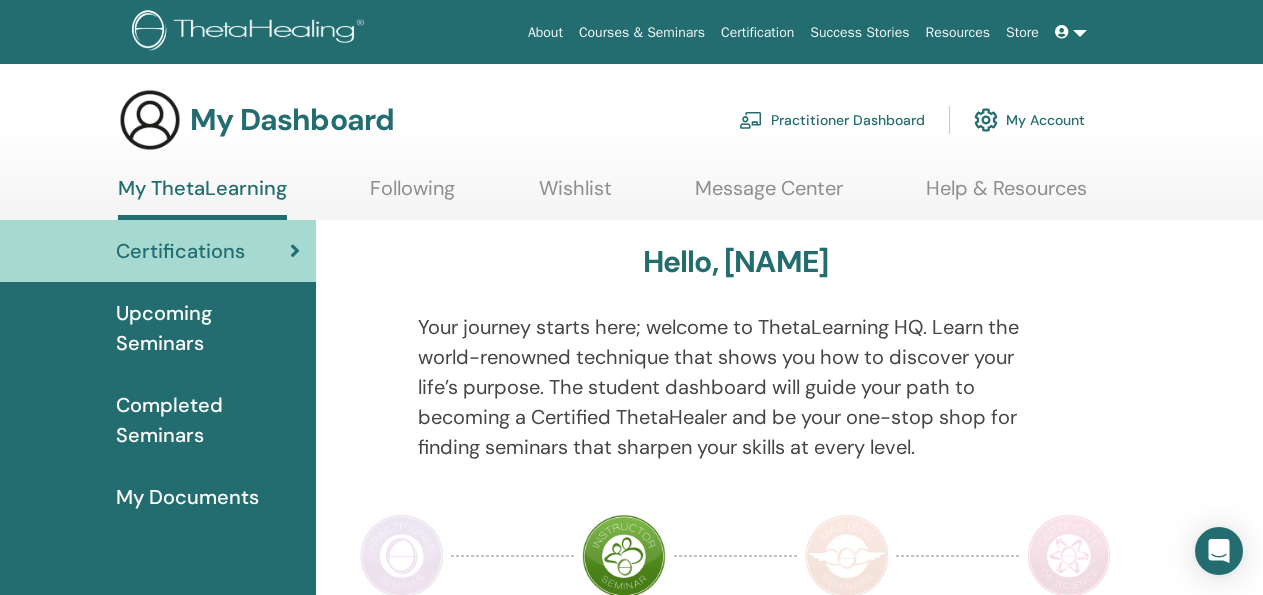scroll, scrollTop: 0, scrollLeft: 0, axis: both 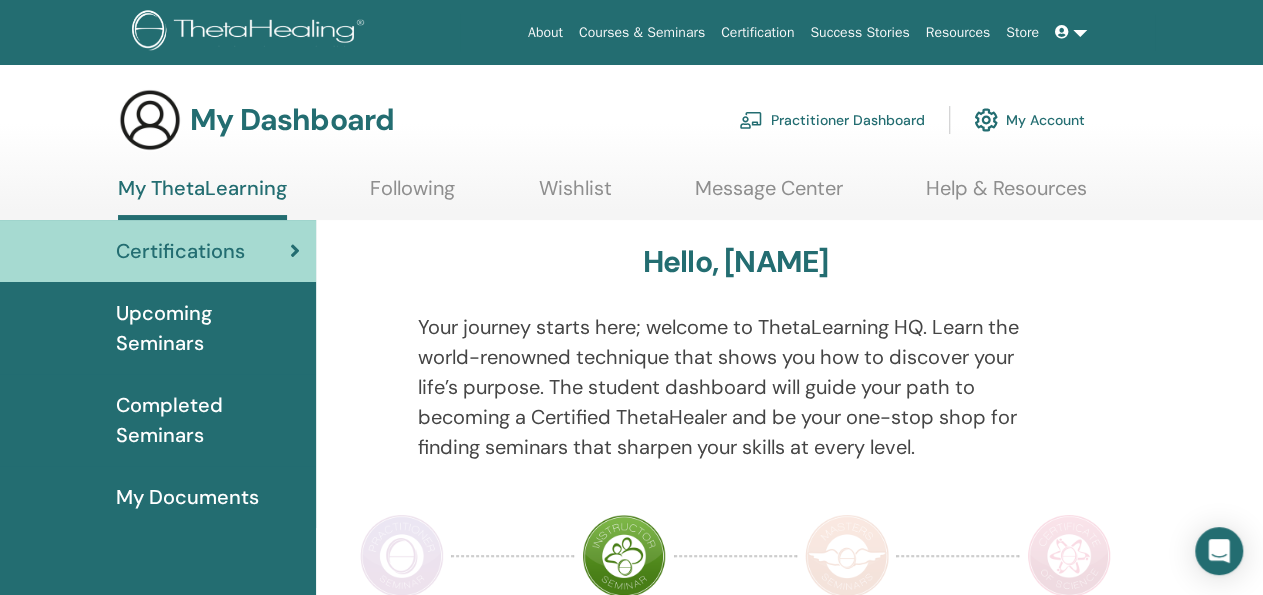 click on "My Account" at bounding box center [1029, 120] 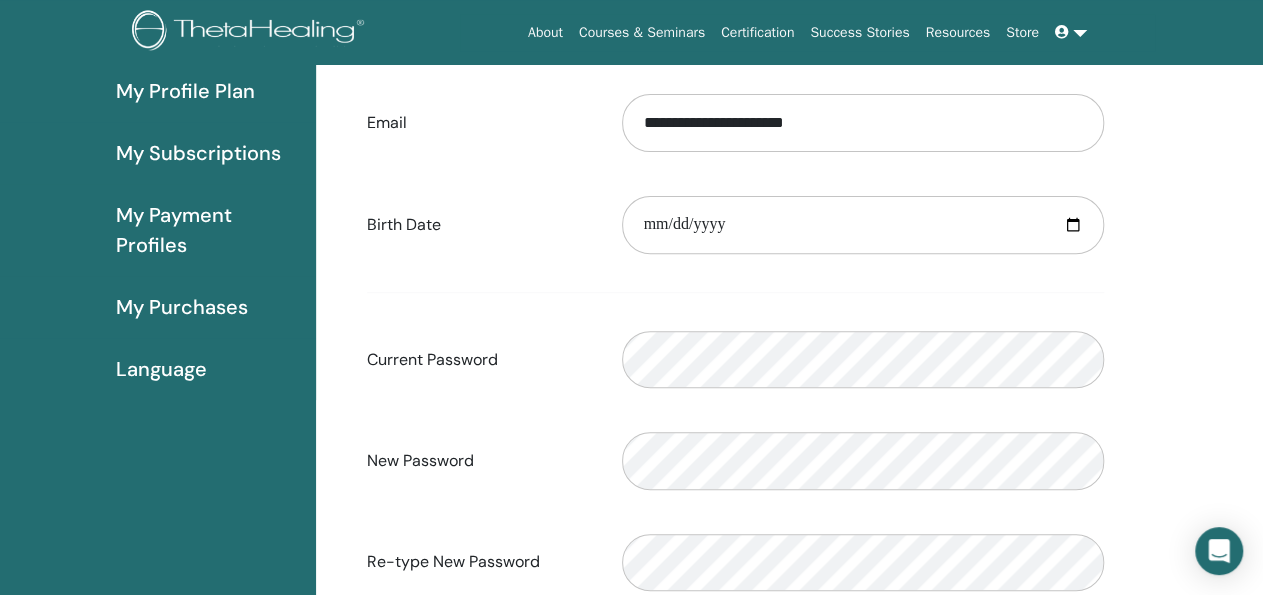 scroll, scrollTop: 0, scrollLeft: 0, axis: both 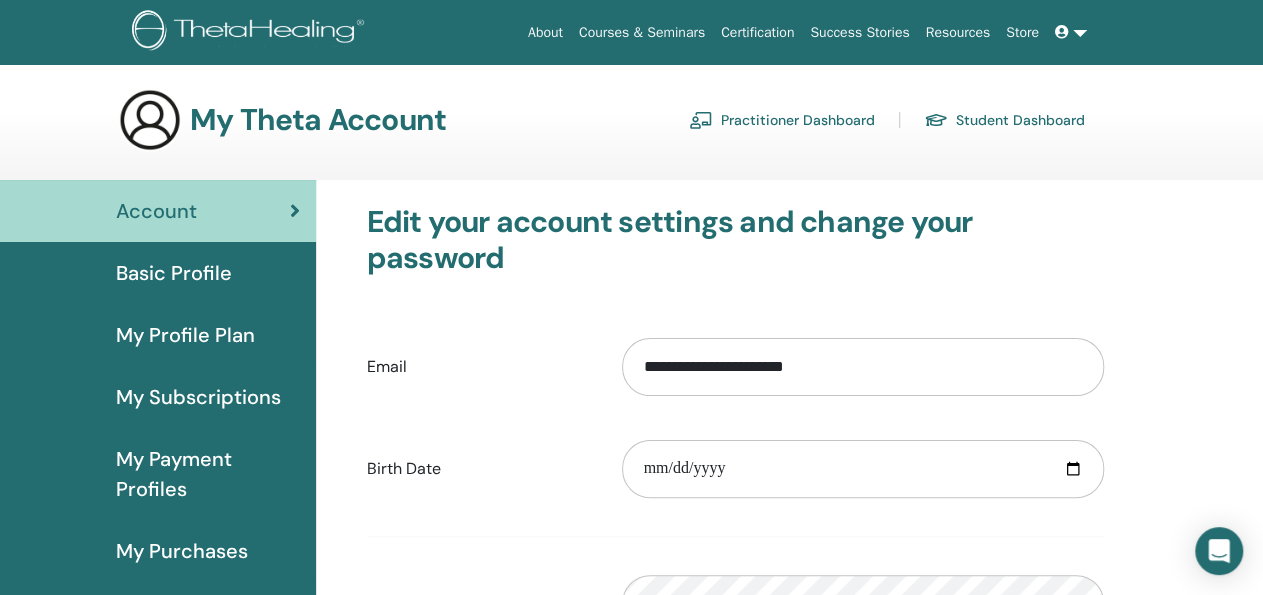 click on "Basic Profile" at bounding box center (174, 273) 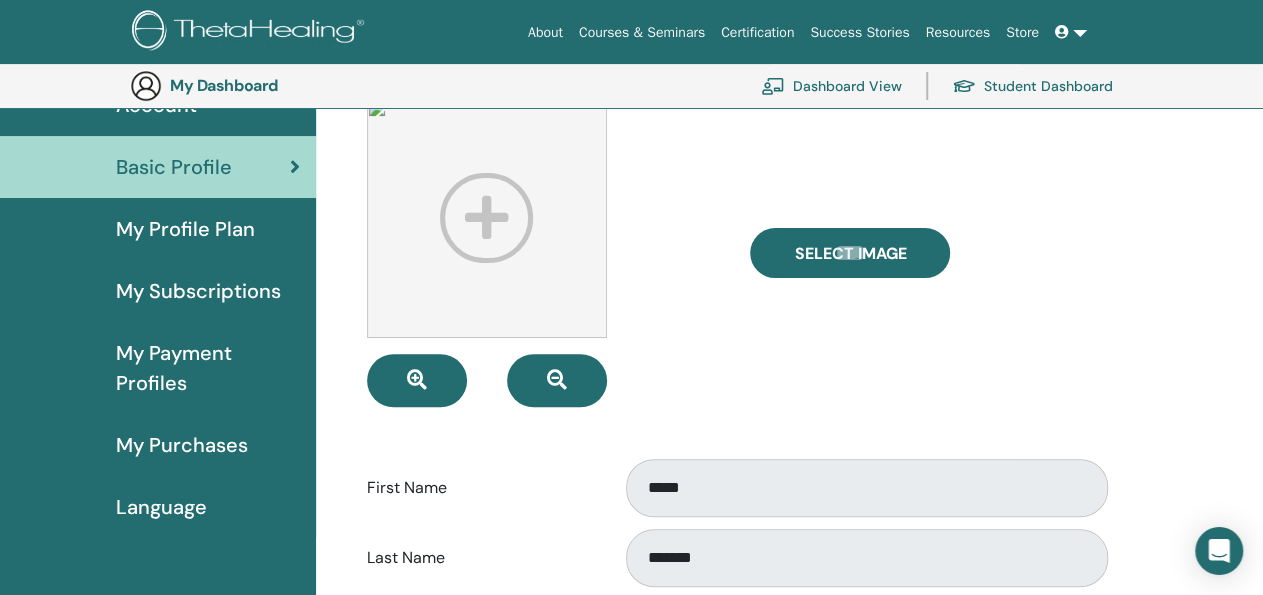 scroll, scrollTop: 148, scrollLeft: 0, axis: vertical 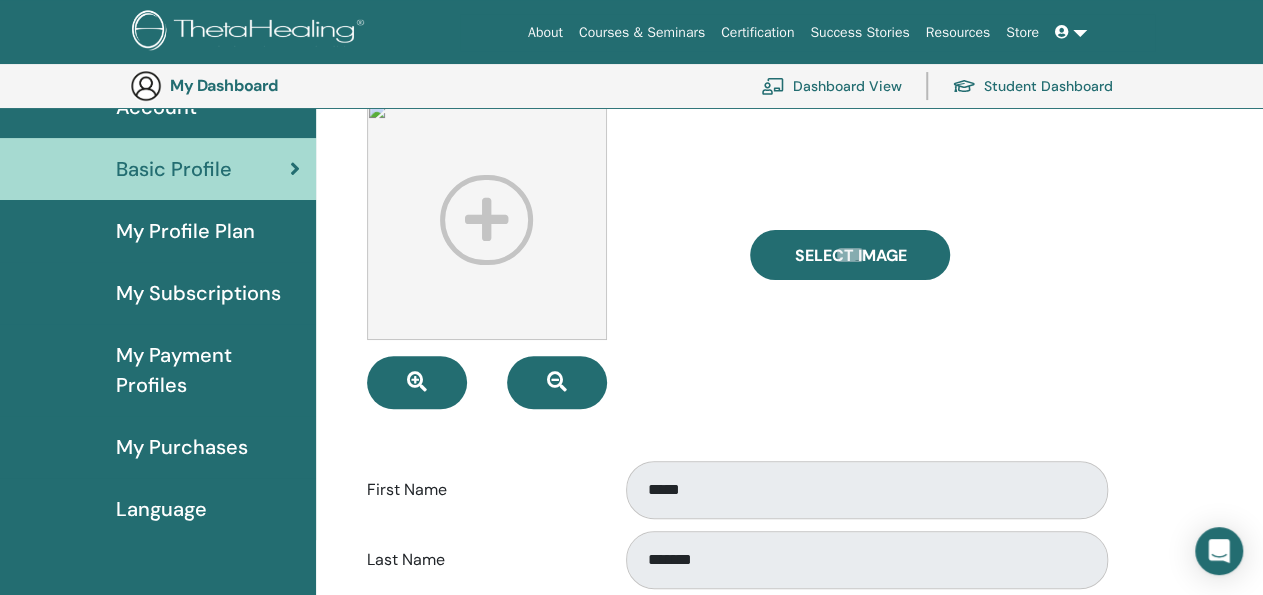 click on "My Profile Plan" at bounding box center (185, 231) 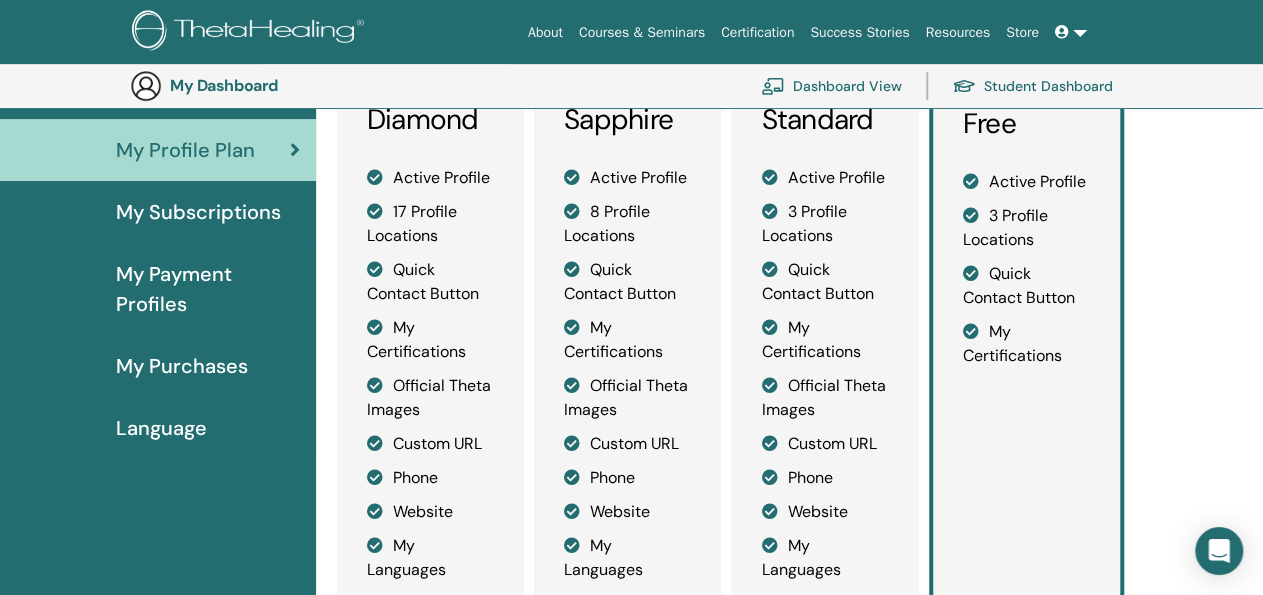 scroll, scrollTop: 252, scrollLeft: 0, axis: vertical 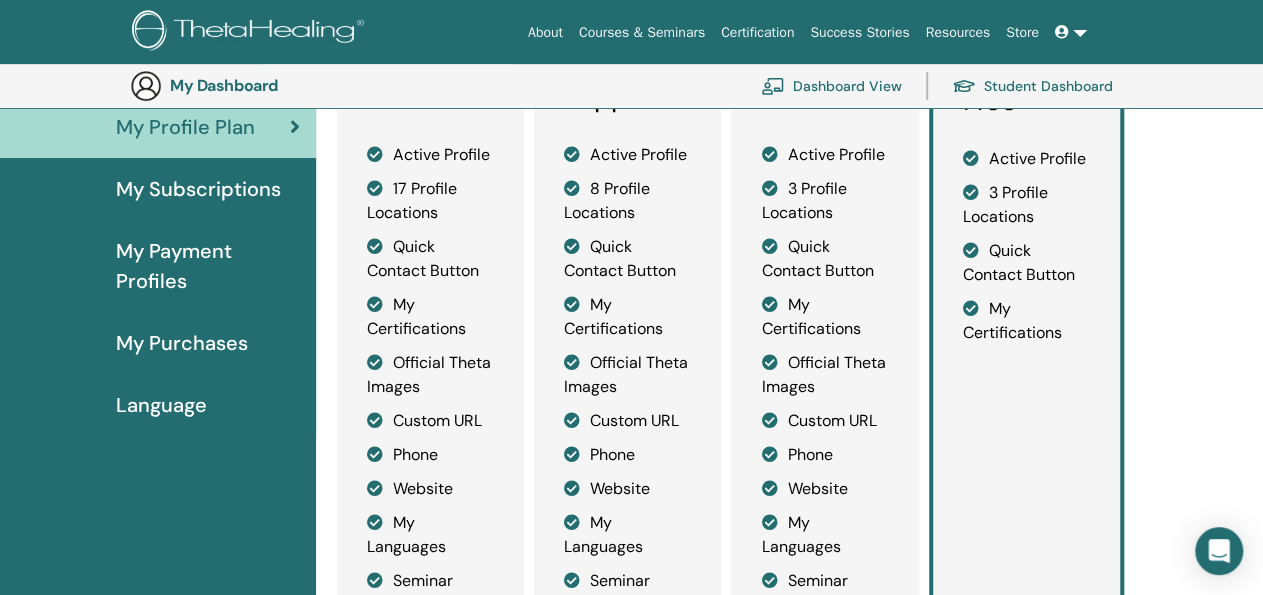 click on "My Subscriptions" at bounding box center [198, 189] 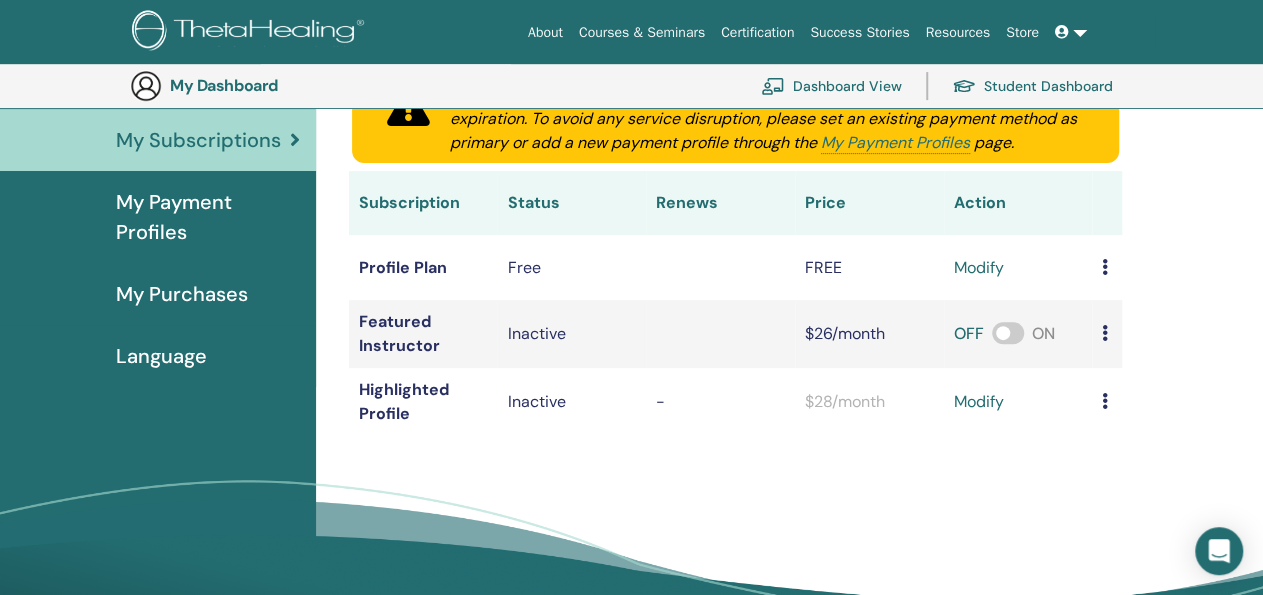 scroll, scrollTop: 252, scrollLeft: 0, axis: vertical 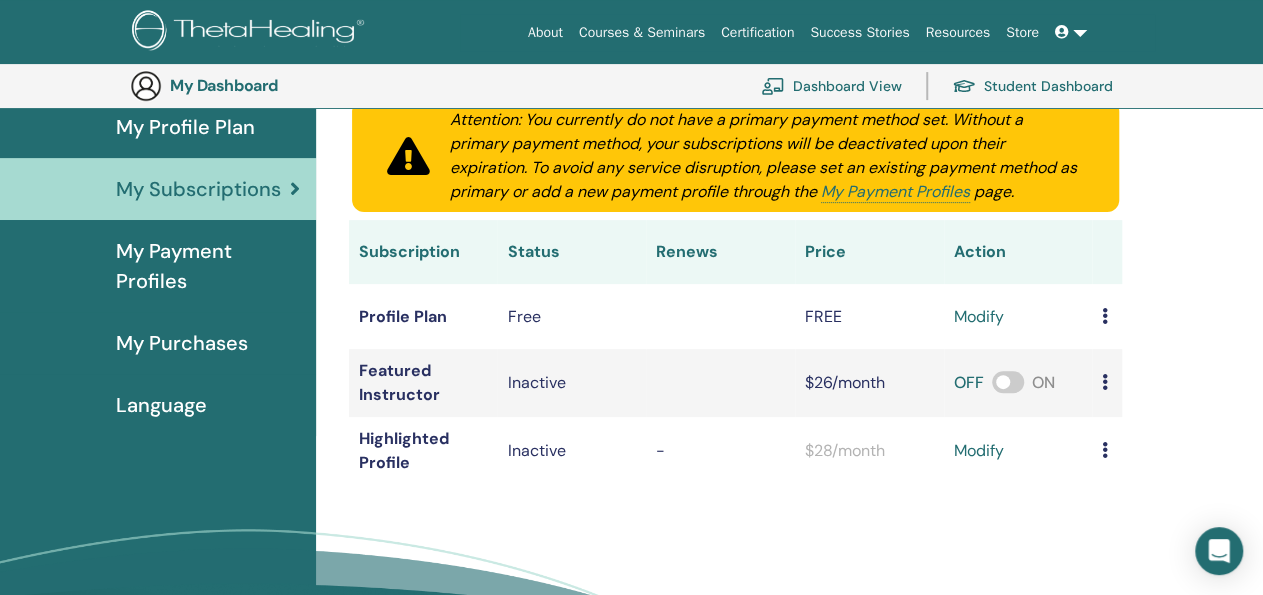 click on "My Payment Profiles" at bounding box center [208, 266] 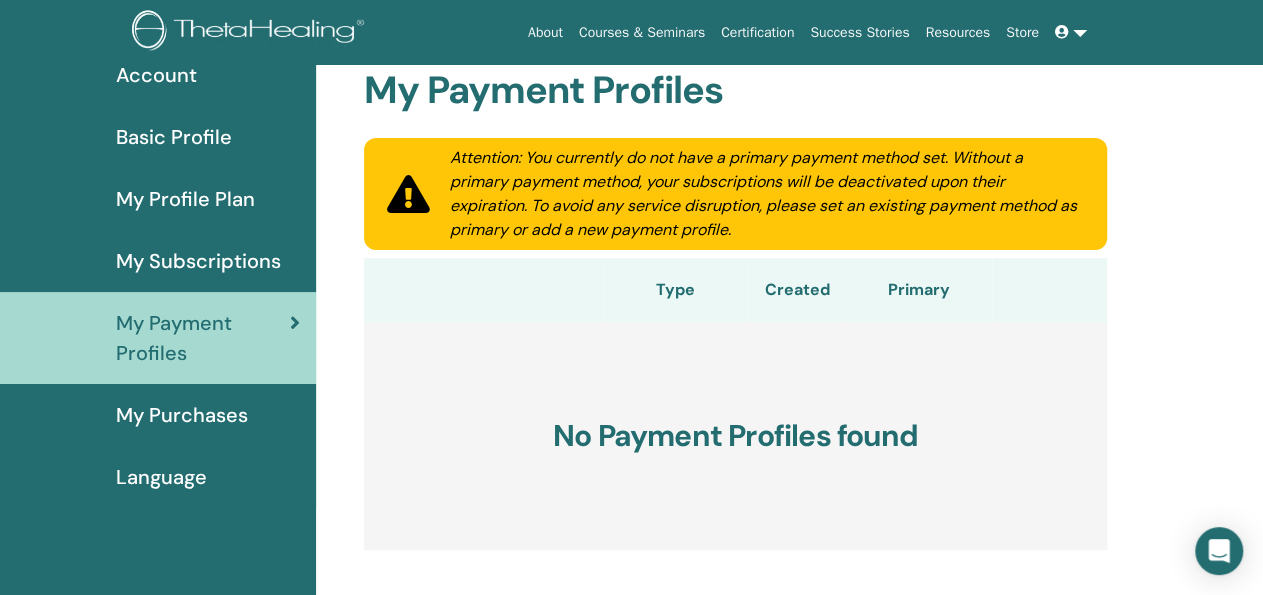 scroll, scrollTop: 252, scrollLeft: 0, axis: vertical 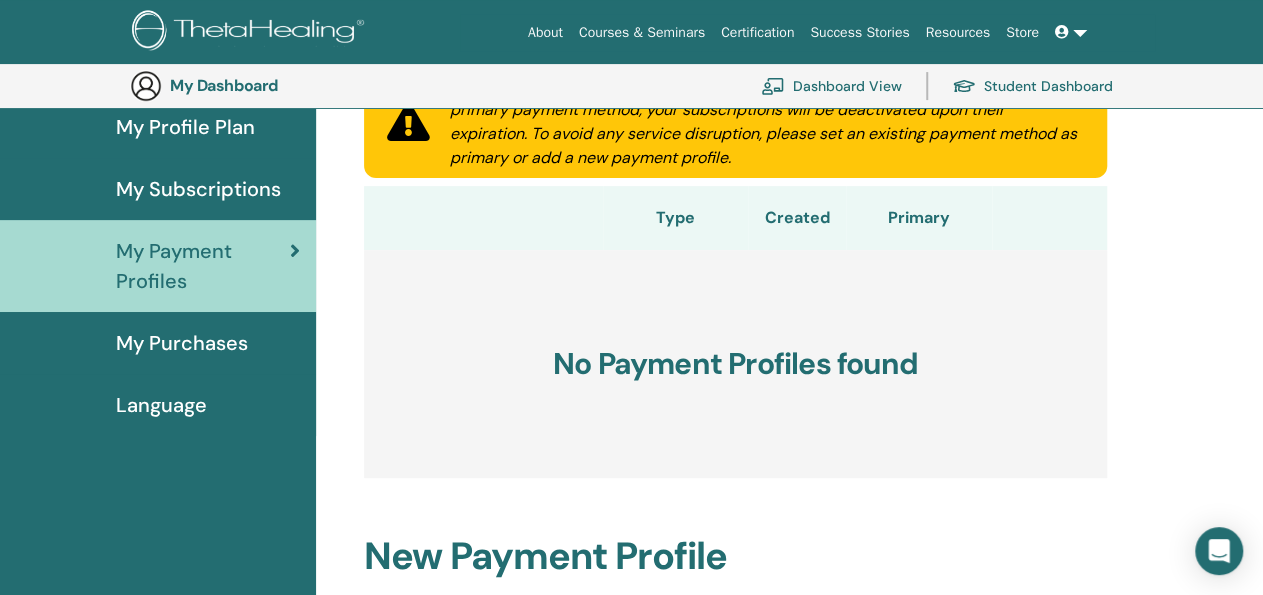 click on "My Purchases" at bounding box center (182, 343) 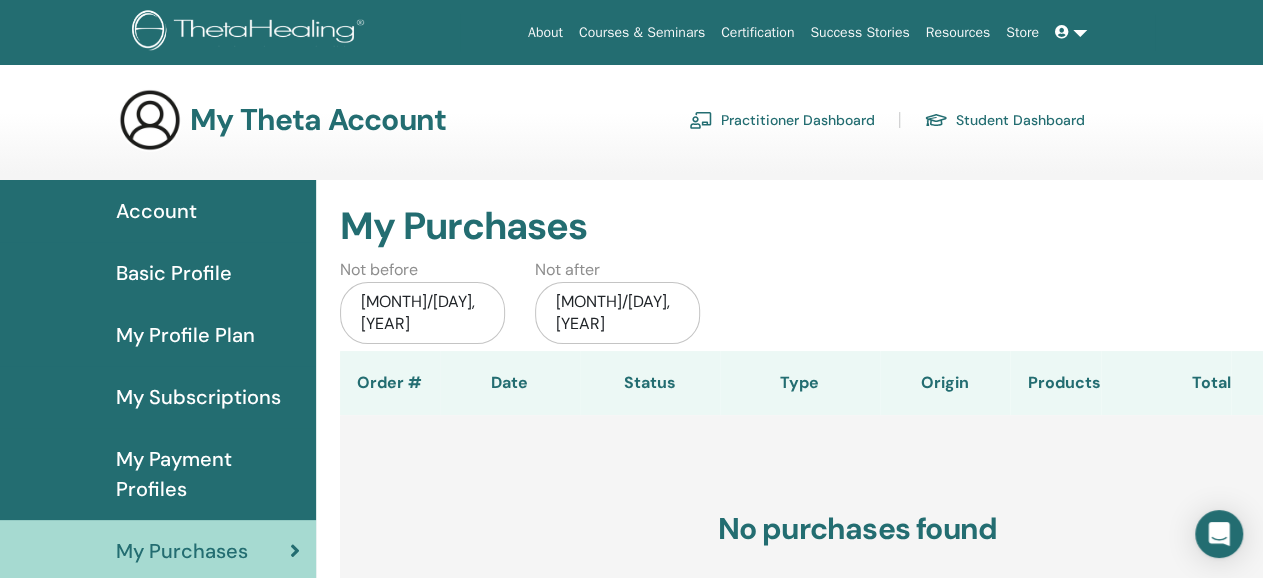 scroll, scrollTop: 104, scrollLeft: 0, axis: vertical 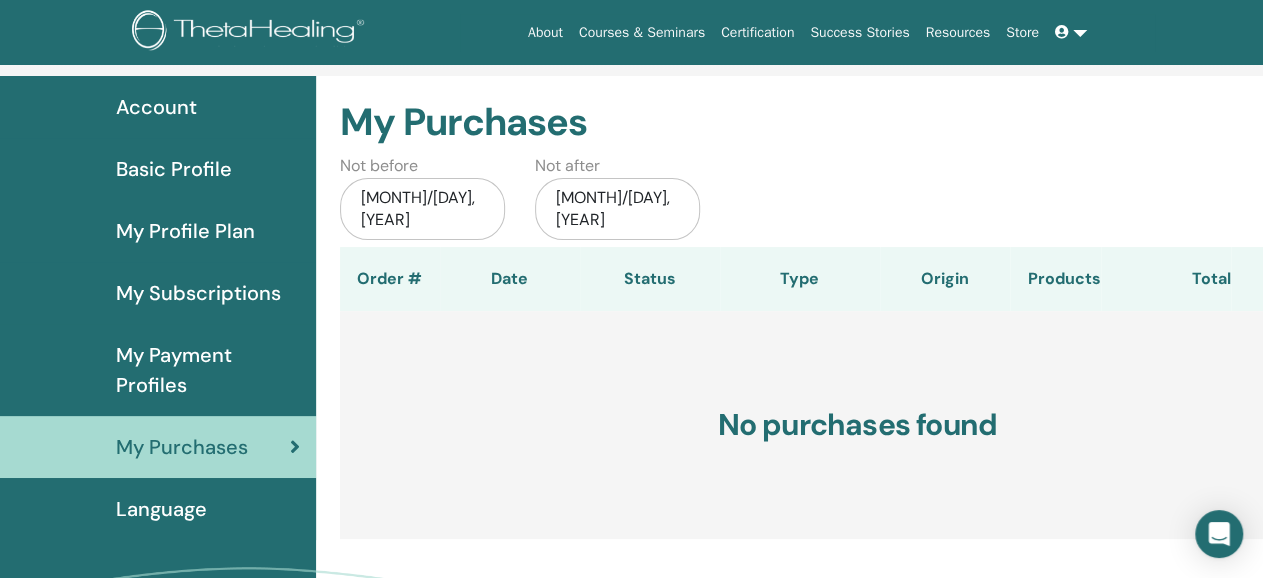 click on "Language" at bounding box center [161, 509] 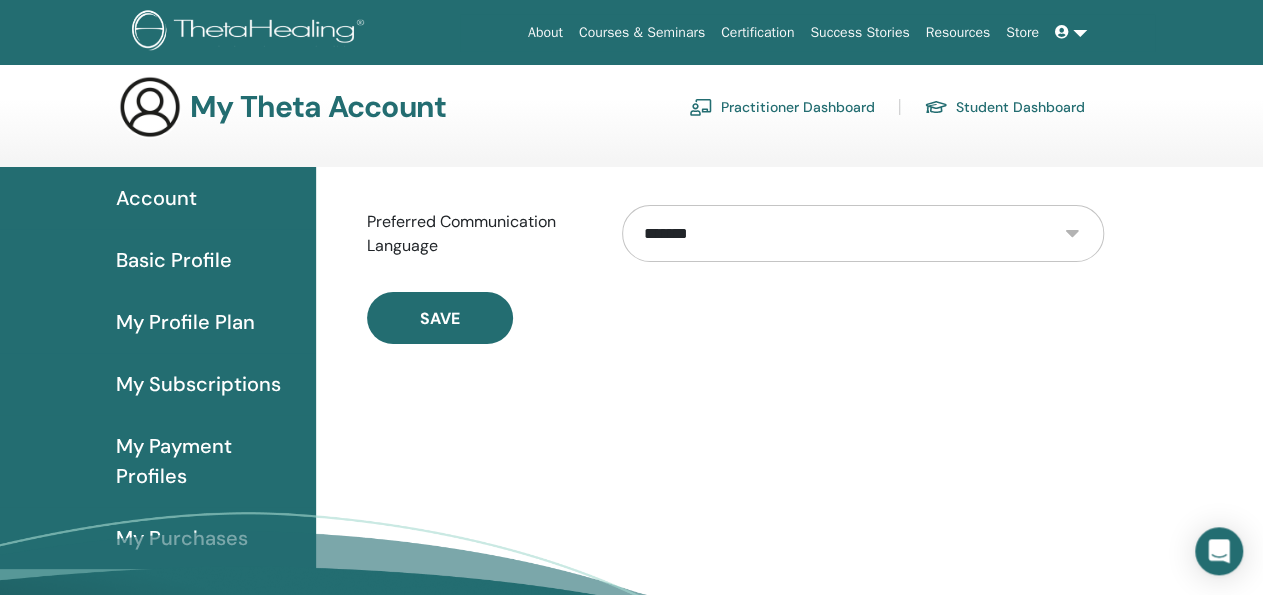 scroll, scrollTop: 0, scrollLeft: 0, axis: both 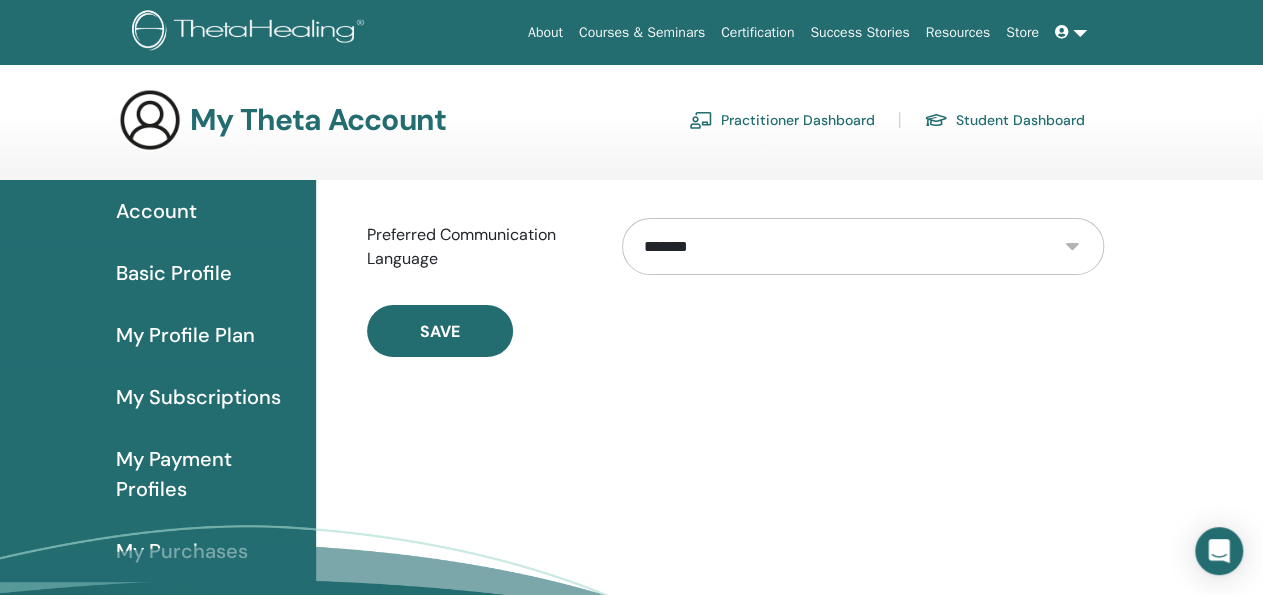 click on "Account" at bounding box center [156, 211] 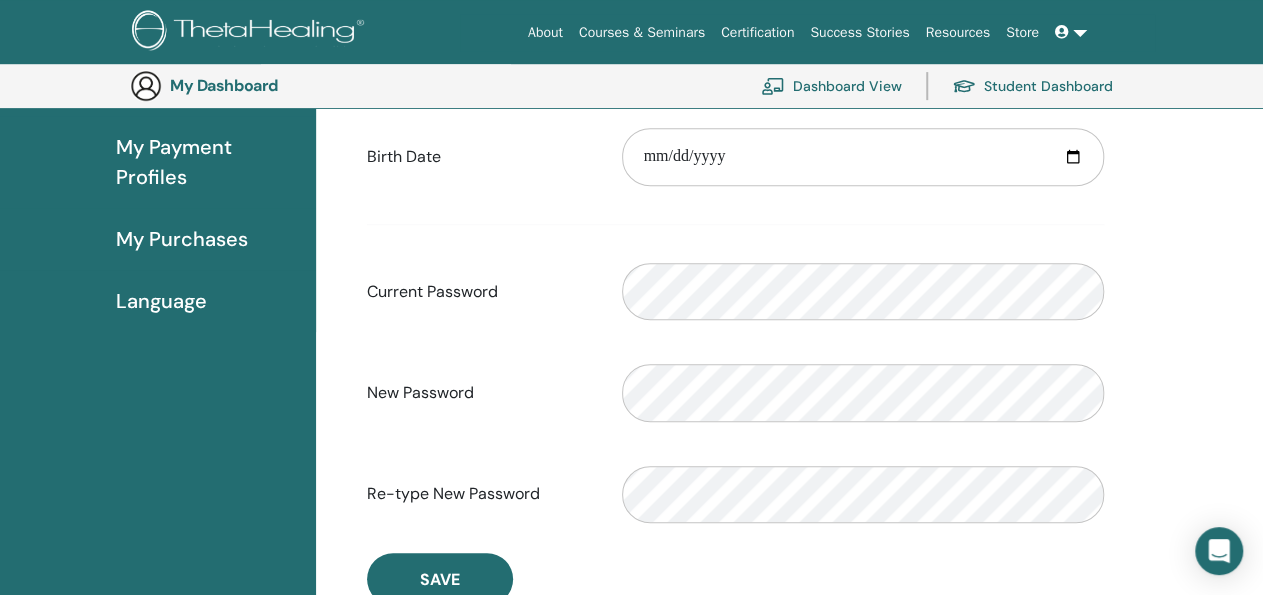 scroll, scrollTop: 0, scrollLeft: 0, axis: both 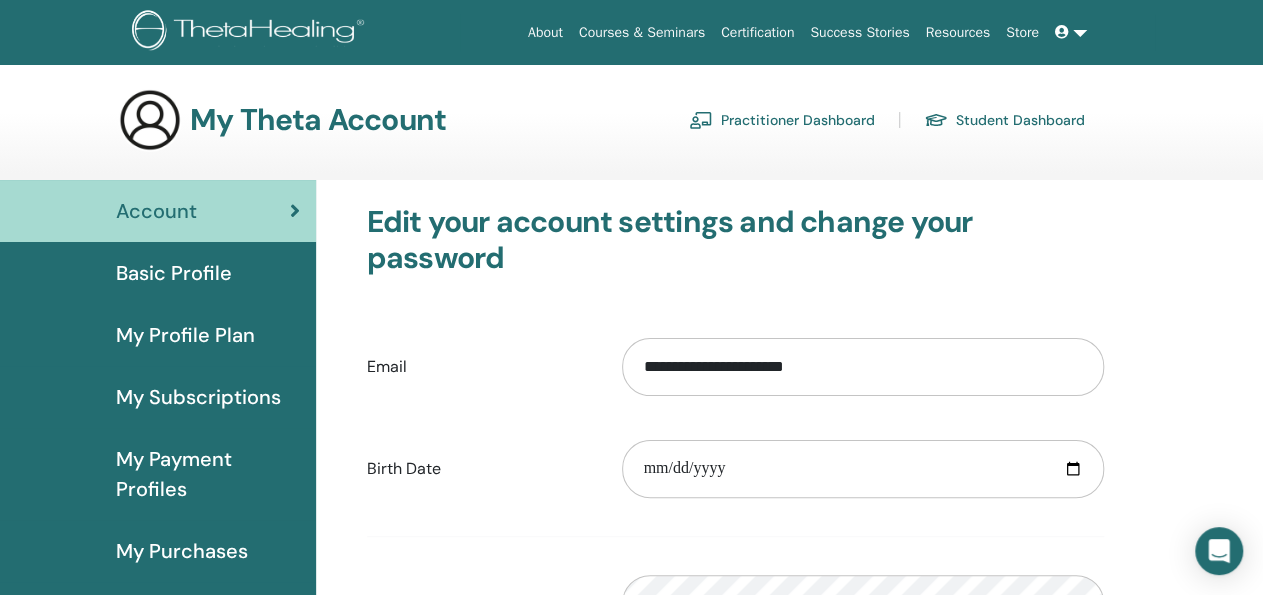 click at bounding box center [1071, 32] 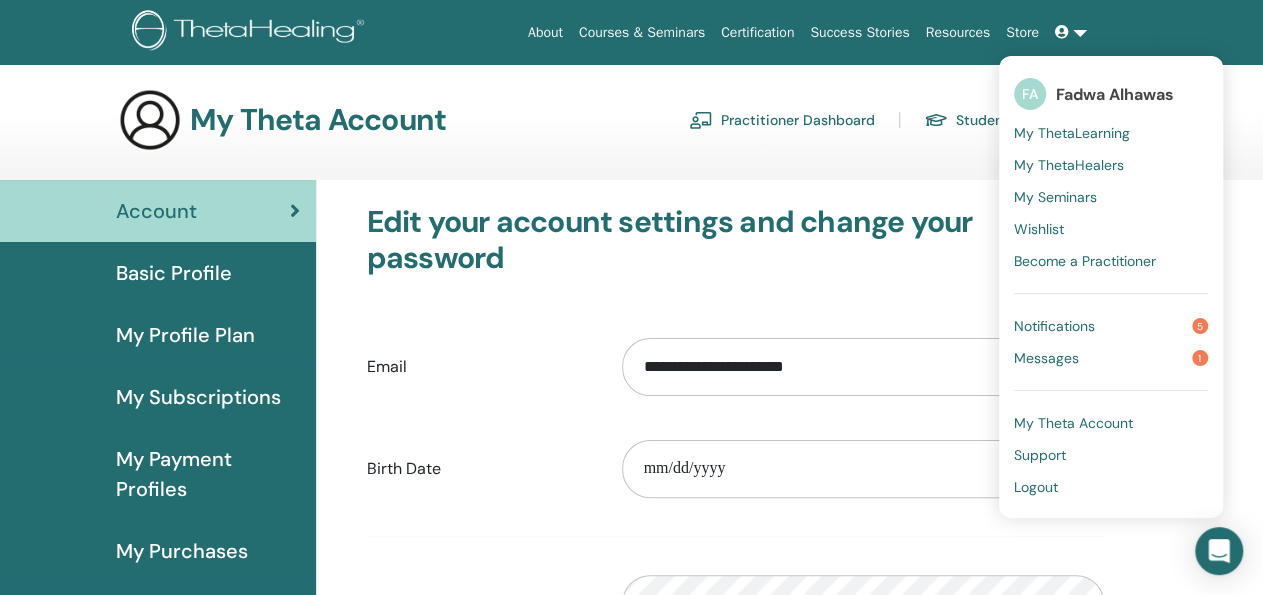 click on "Notifications" at bounding box center [1054, 326] 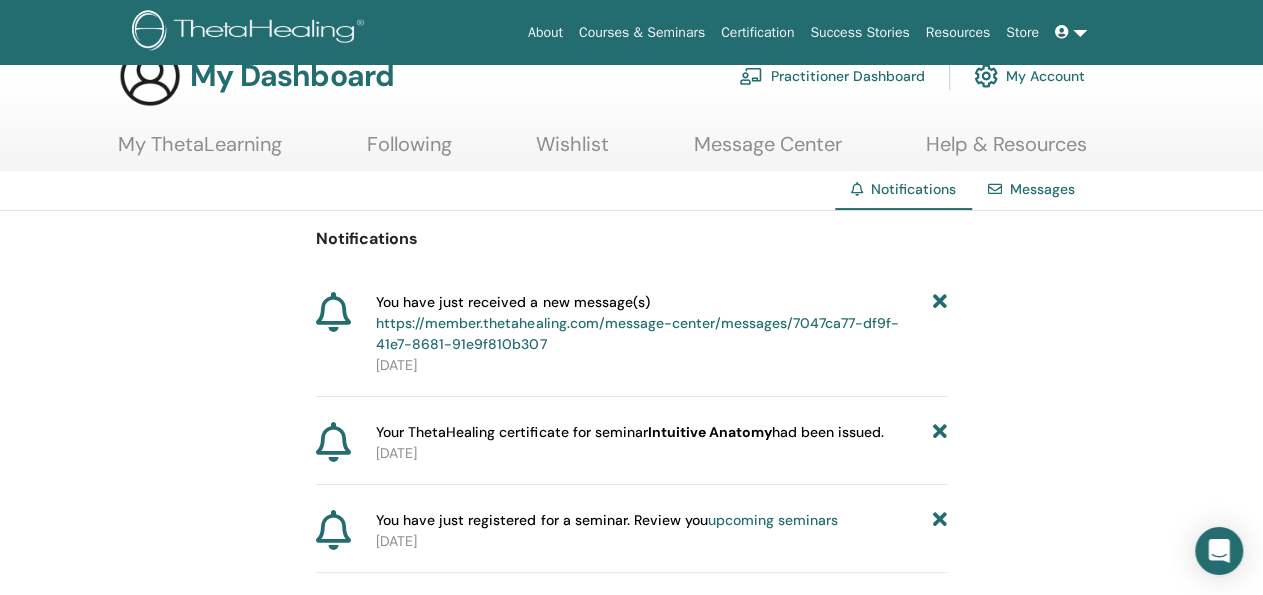 scroll, scrollTop: 0, scrollLeft: 0, axis: both 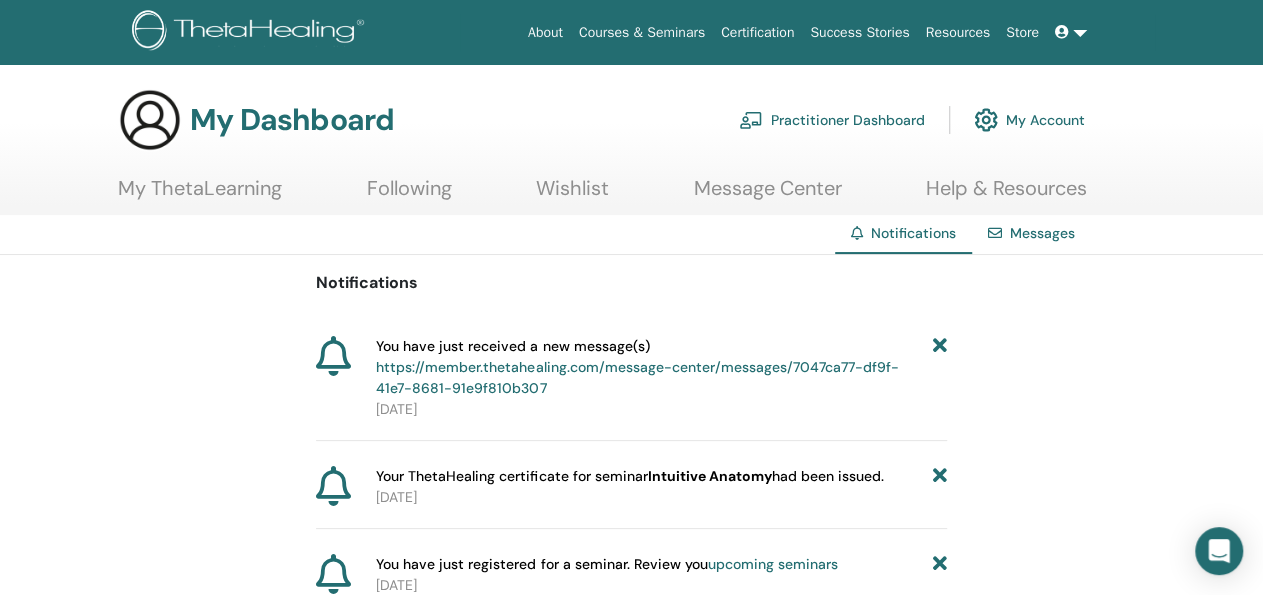 click on "https://member.thetahealing.com/message-center/messages/7047ca77-df9f-41e7-8681-91e9f810b307" at bounding box center [637, 377] 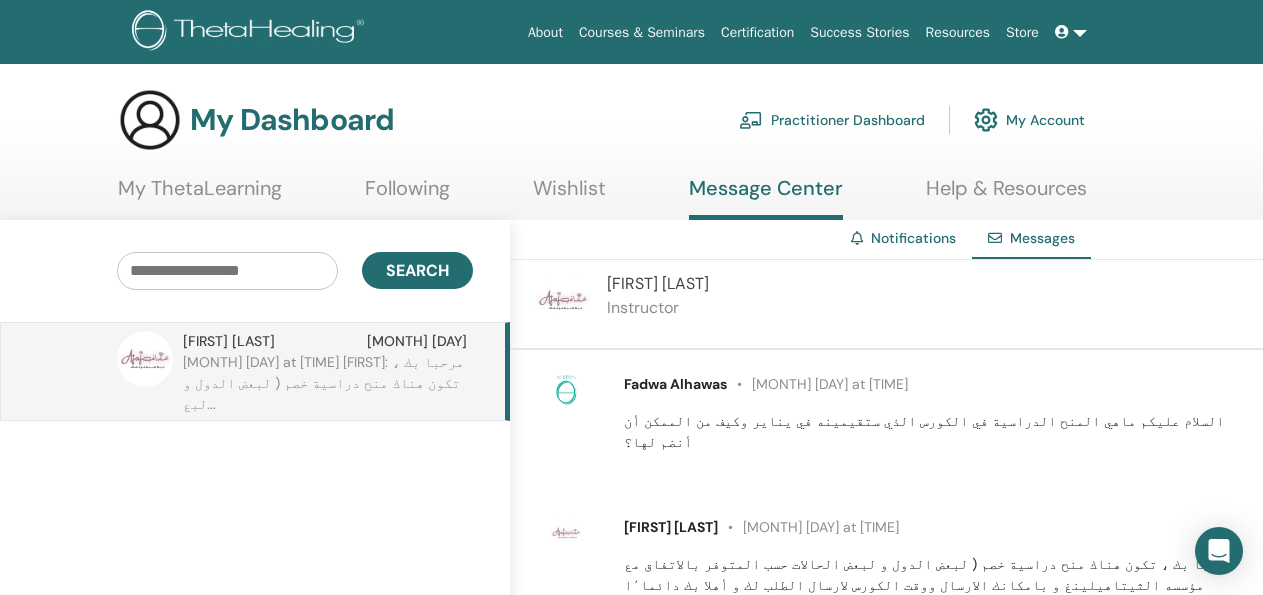 scroll, scrollTop: 0, scrollLeft: 0, axis: both 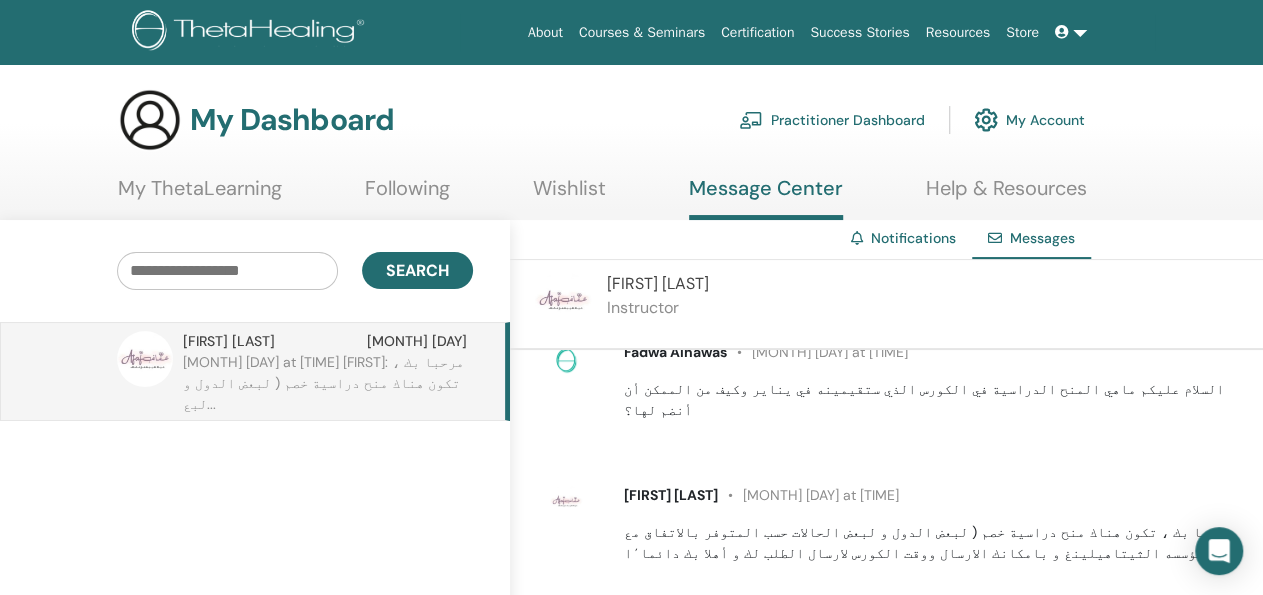 click at bounding box center [1064, 32] 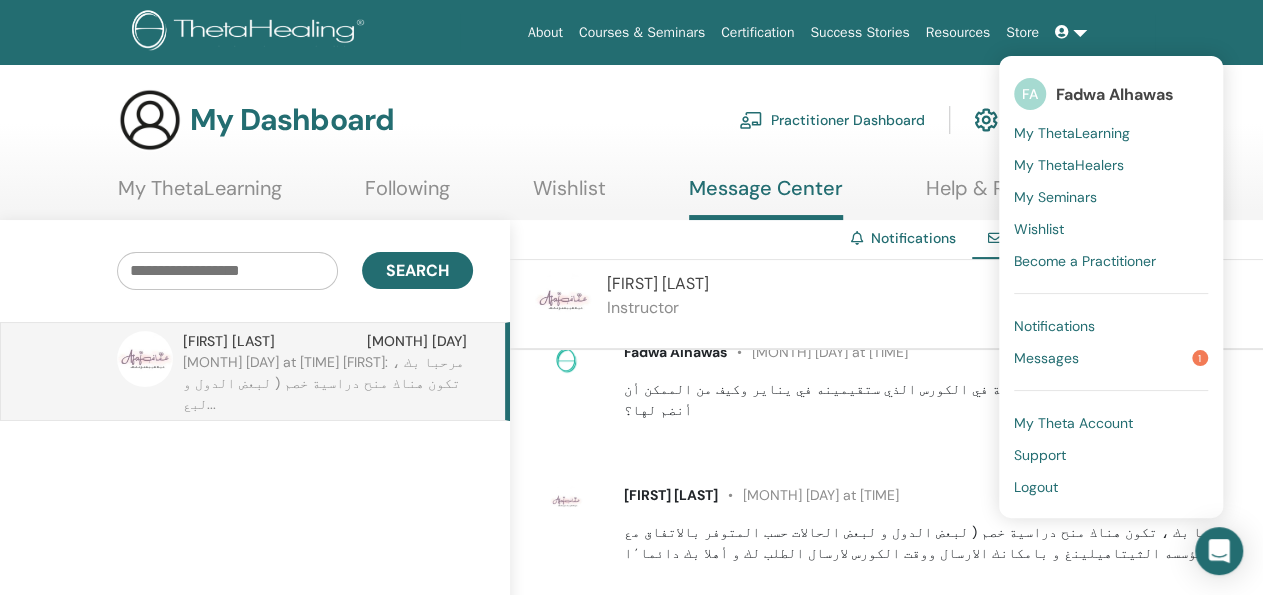 click on "Messages" at bounding box center (1046, 358) 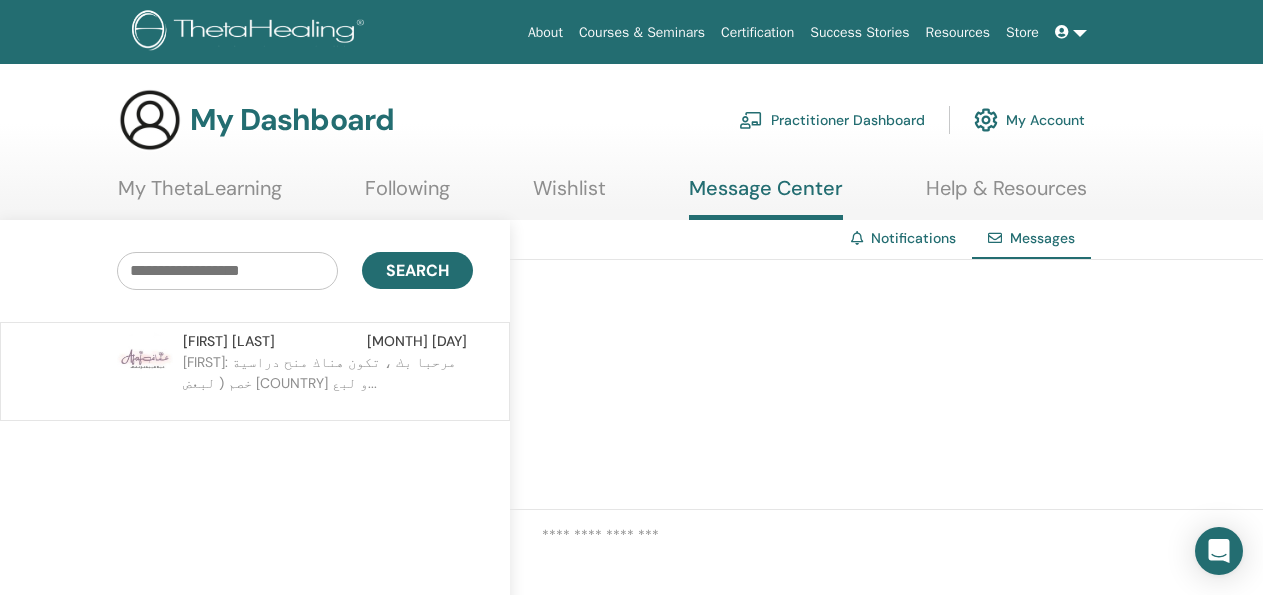 scroll, scrollTop: 0, scrollLeft: 0, axis: both 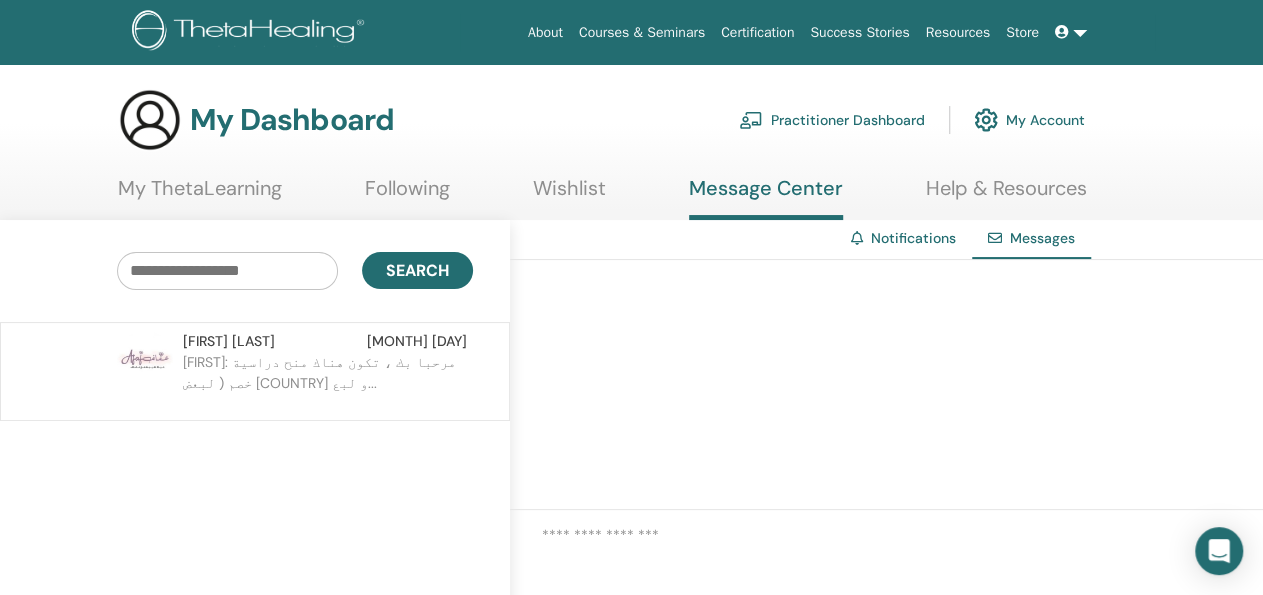 click at bounding box center [1071, 32] 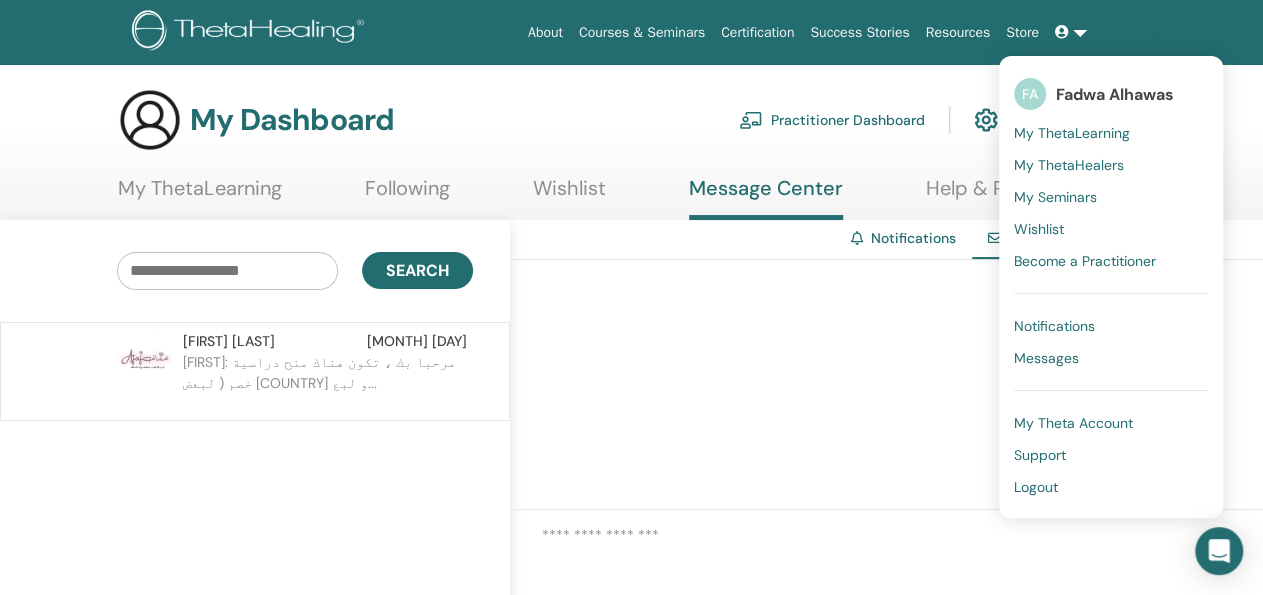 click on "My Theta Account" at bounding box center (1073, 423) 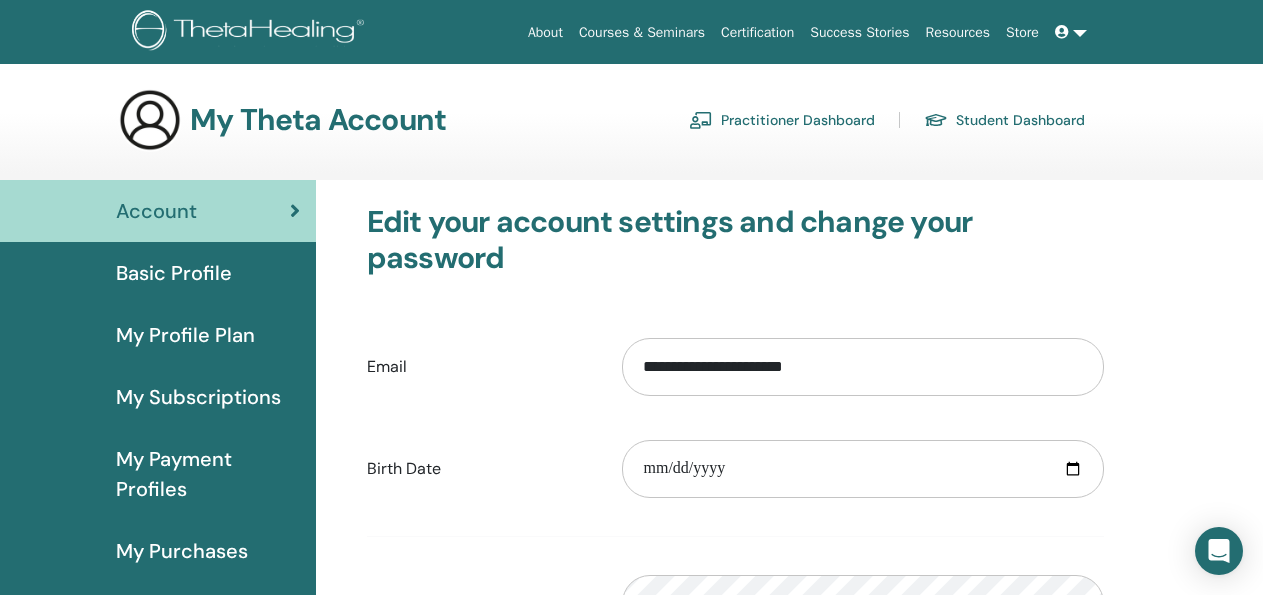 scroll, scrollTop: 0, scrollLeft: 0, axis: both 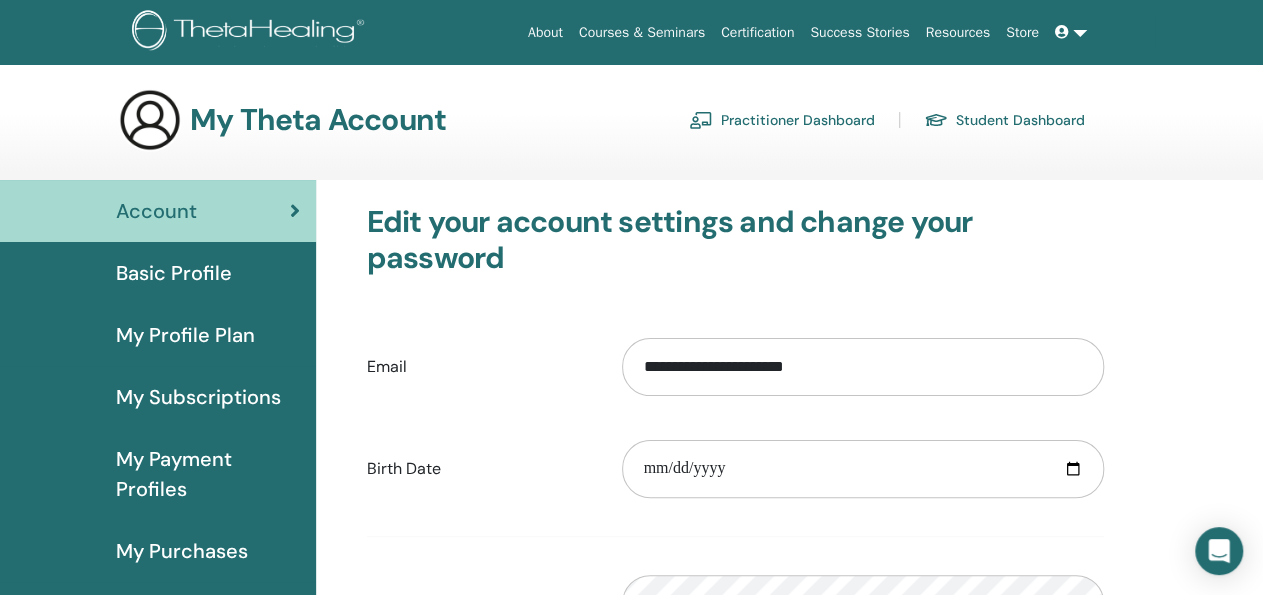 click at bounding box center [1071, 32] 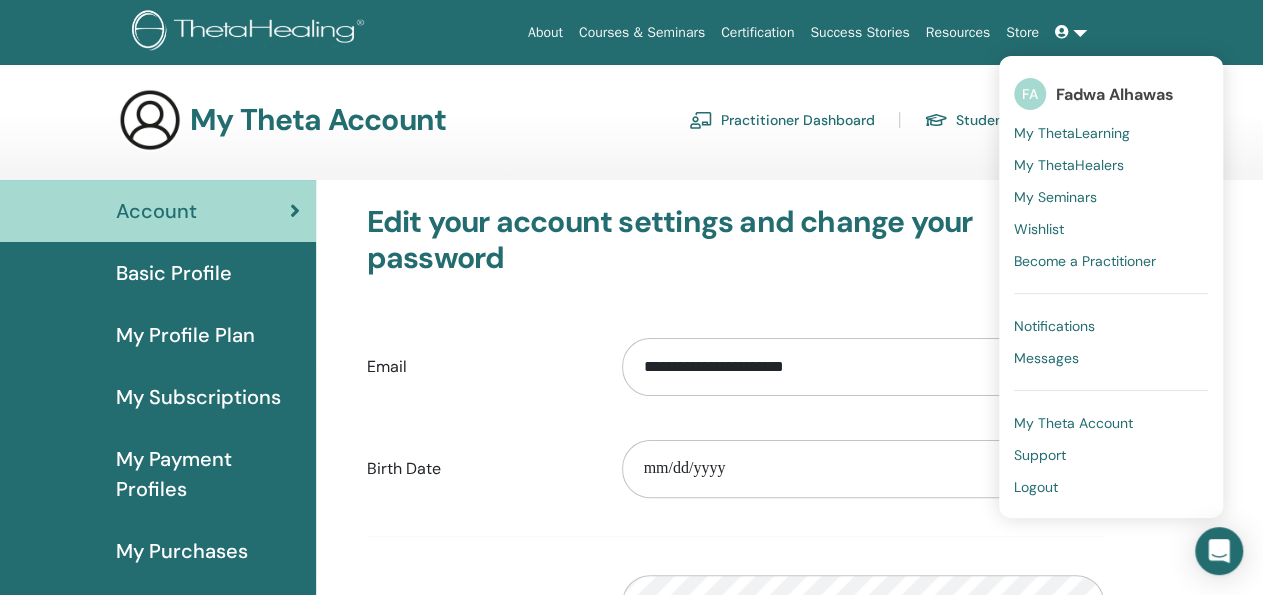 click at bounding box center [1071, 32] 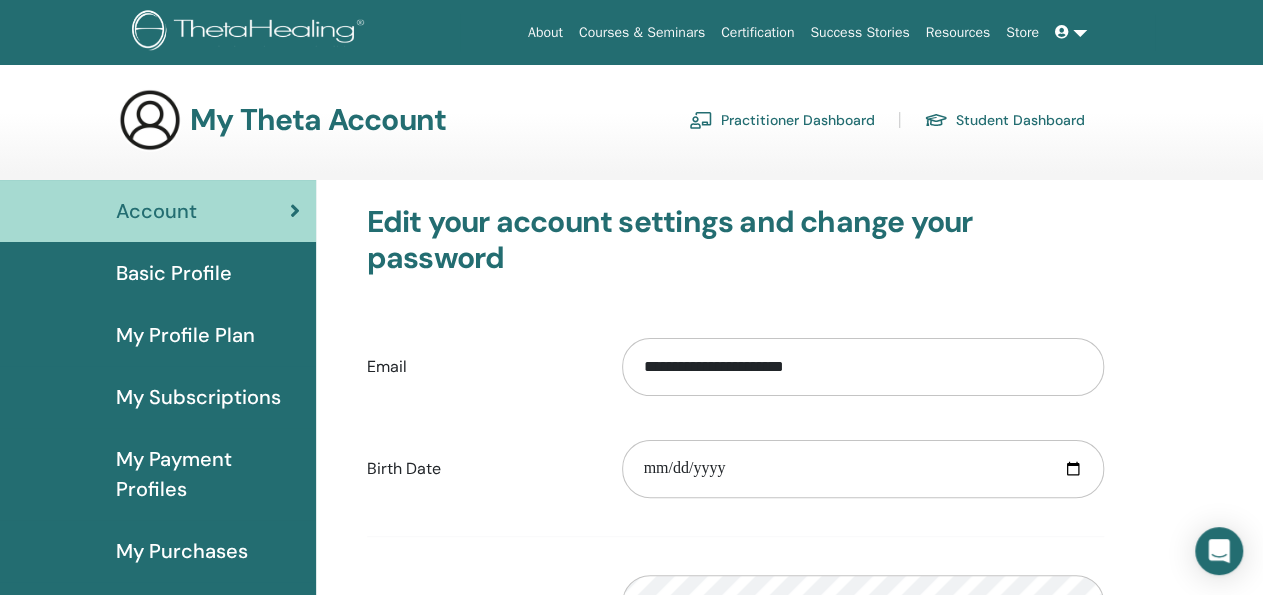click on "Account" at bounding box center (156, 211) 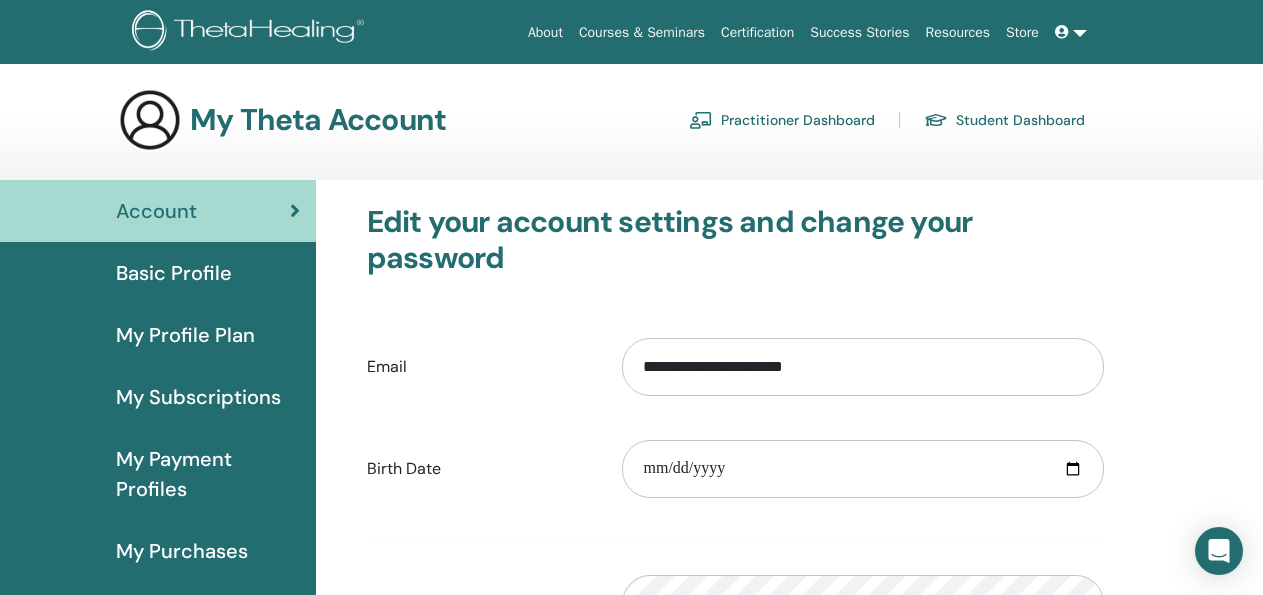 scroll, scrollTop: 0, scrollLeft: 0, axis: both 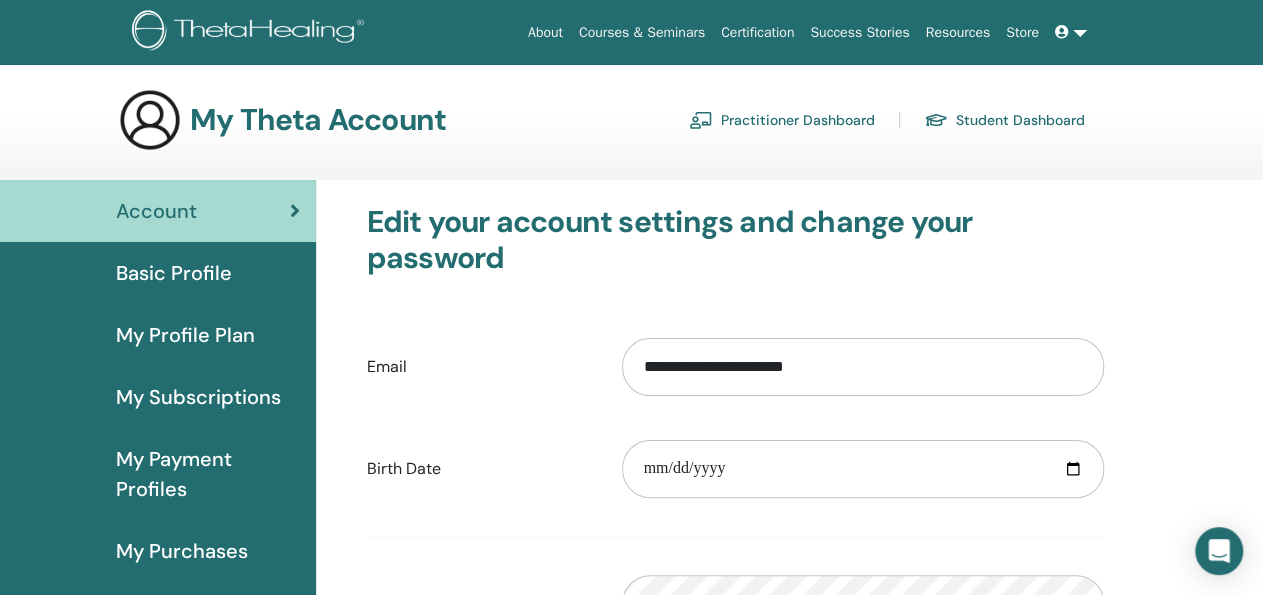 click on "Basic Profile" at bounding box center [174, 273] 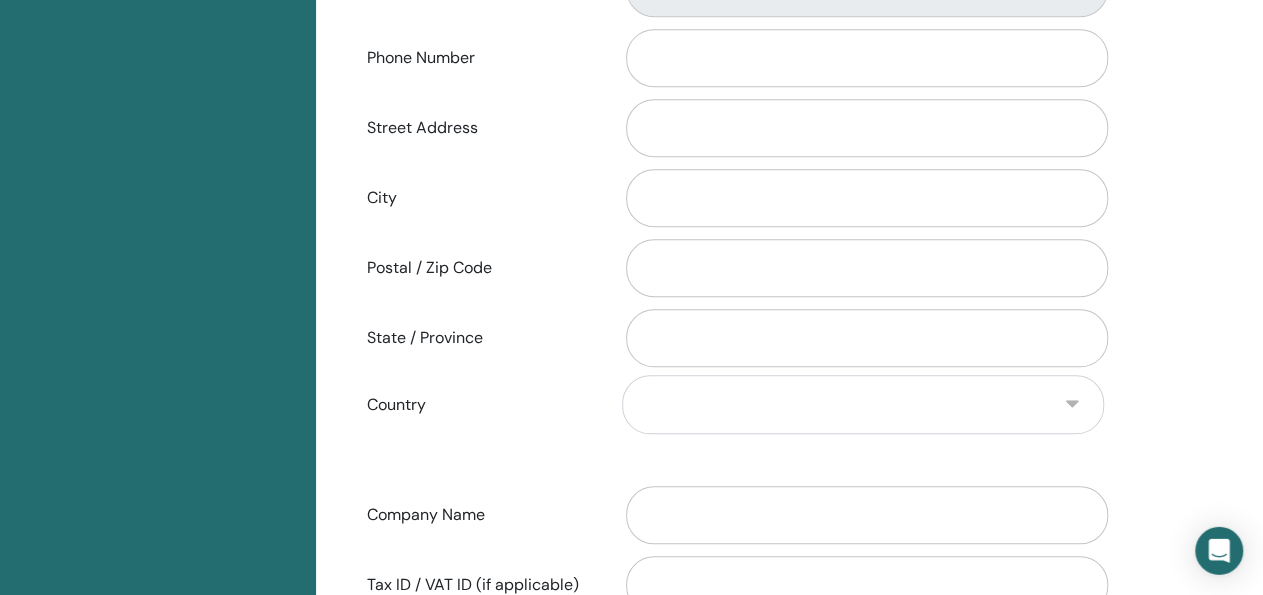 scroll, scrollTop: 772, scrollLeft: 0, axis: vertical 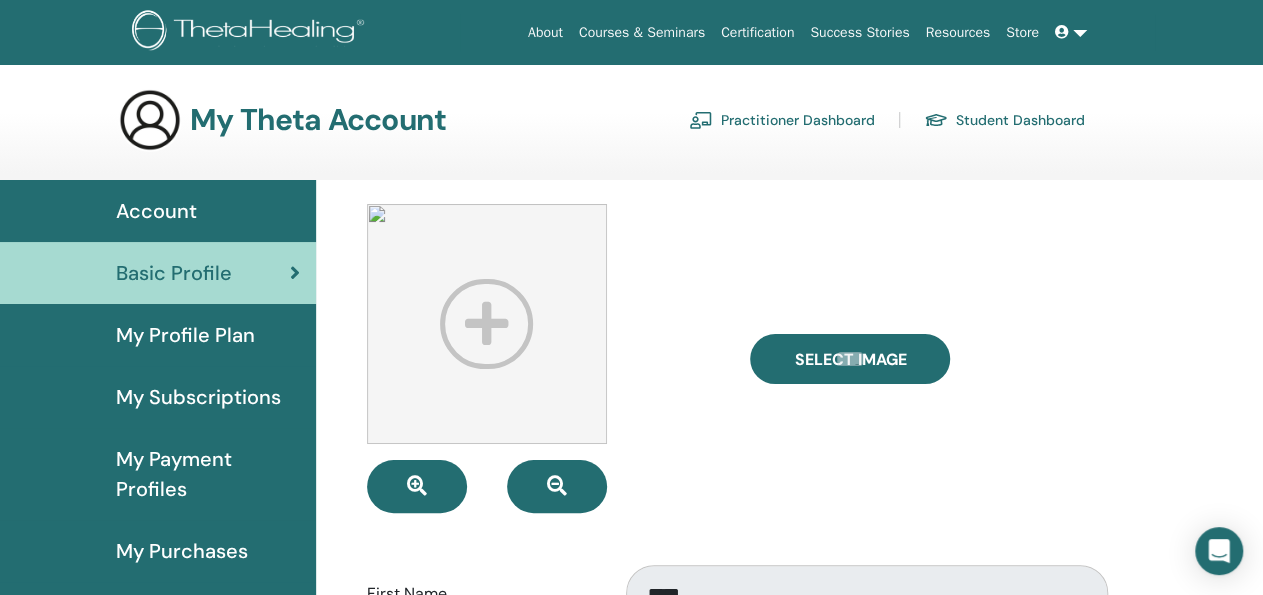 click on "My Profile Plan" at bounding box center [185, 335] 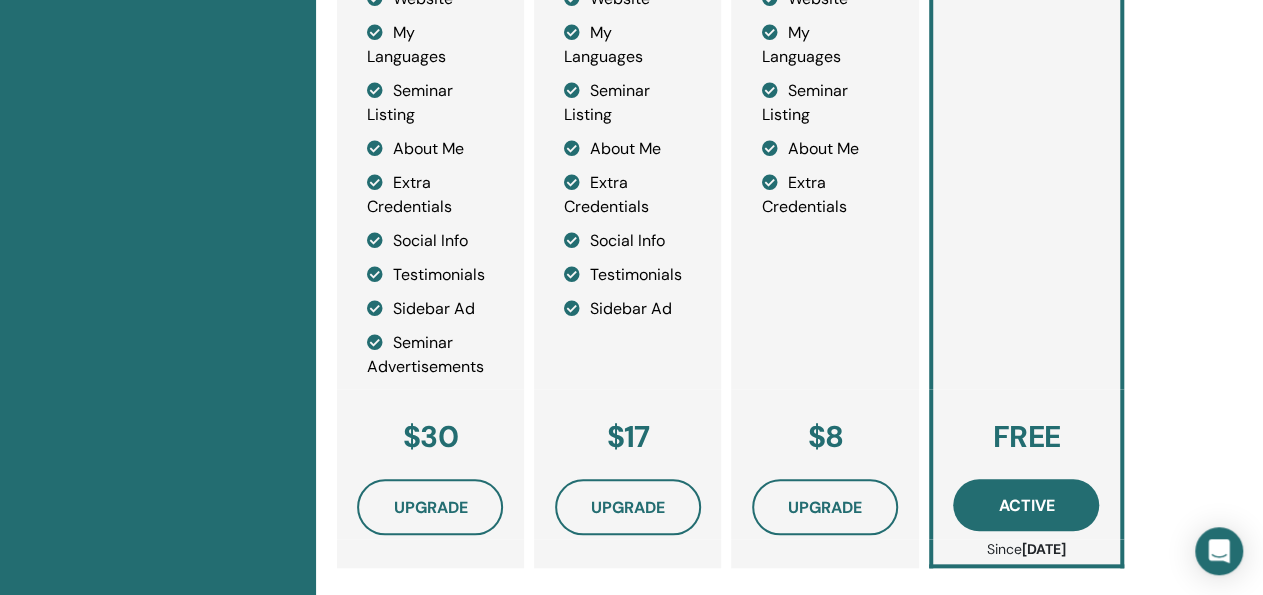 scroll, scrollTop: 772, scrollLeft: 0, axis: vertical 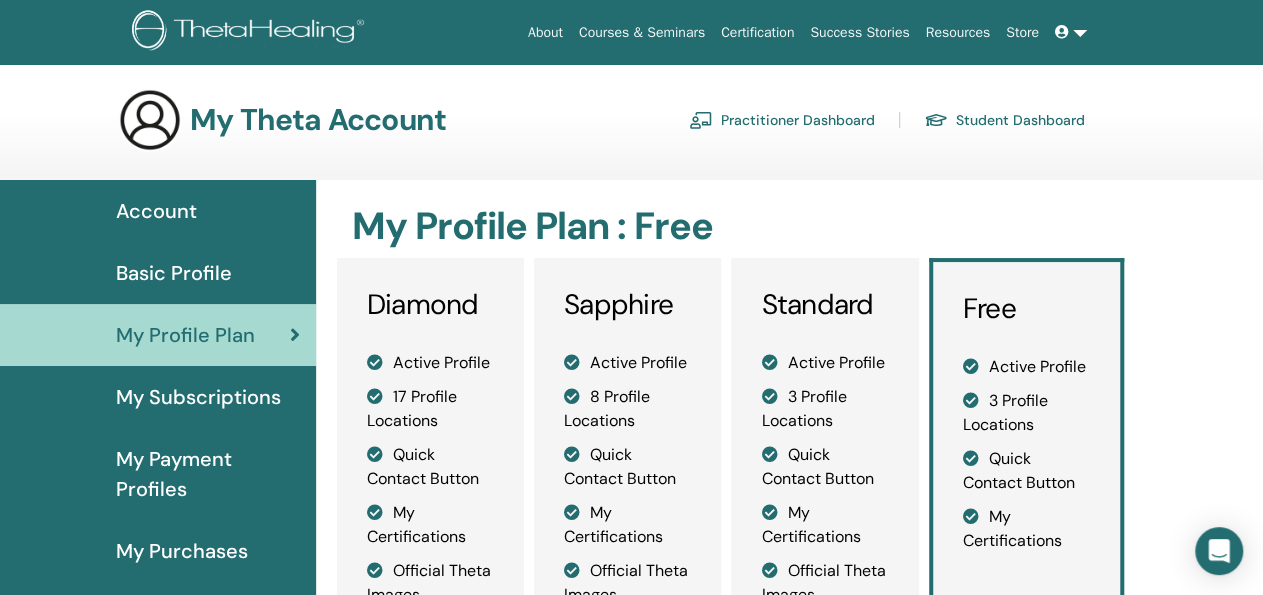 click on "My Theta Account" at bounding box center [318, 120] 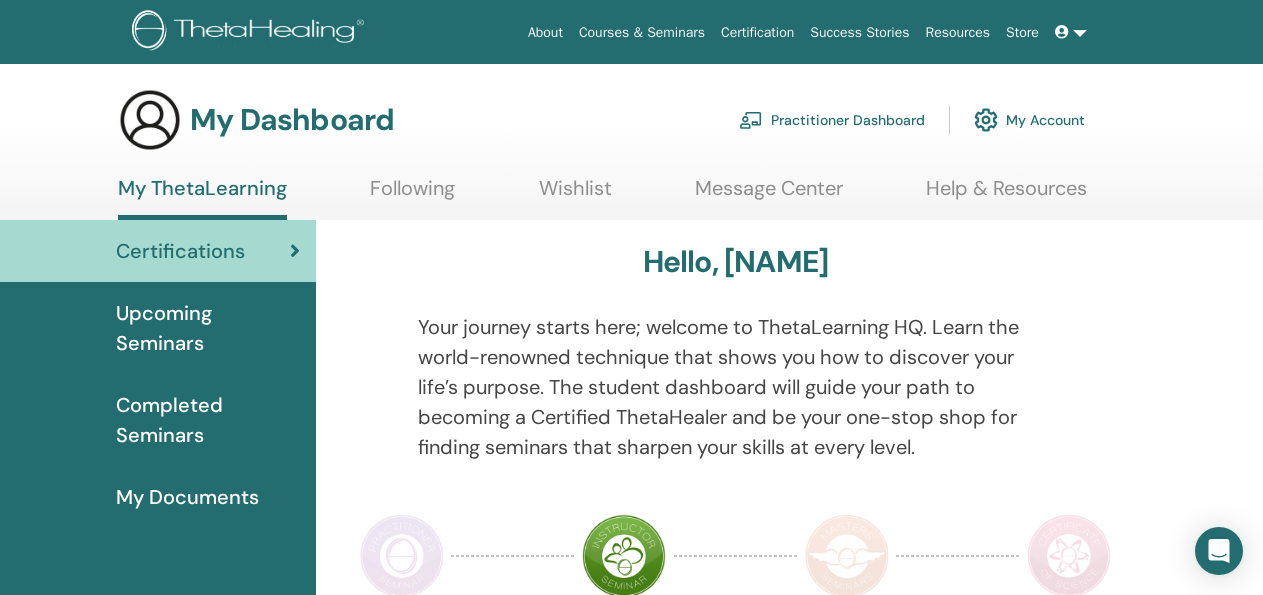 scroll, scrollTop: 0, scrollLeft: 0, axis: both 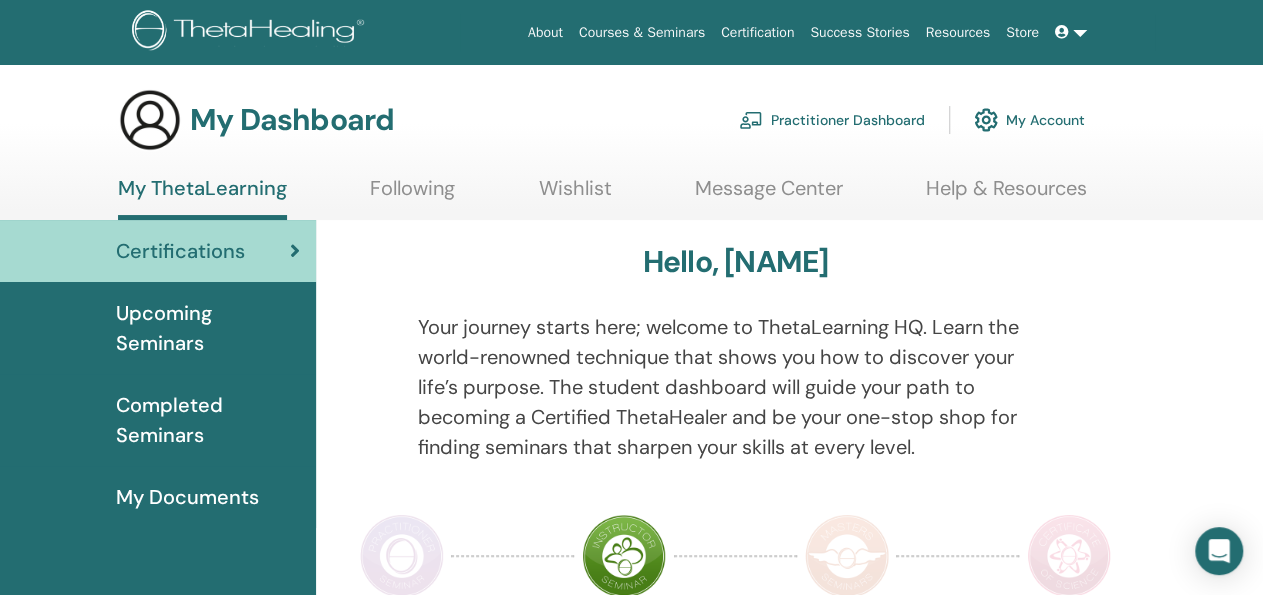 click on "Help & Resources" at bounding box center [1006, 195] 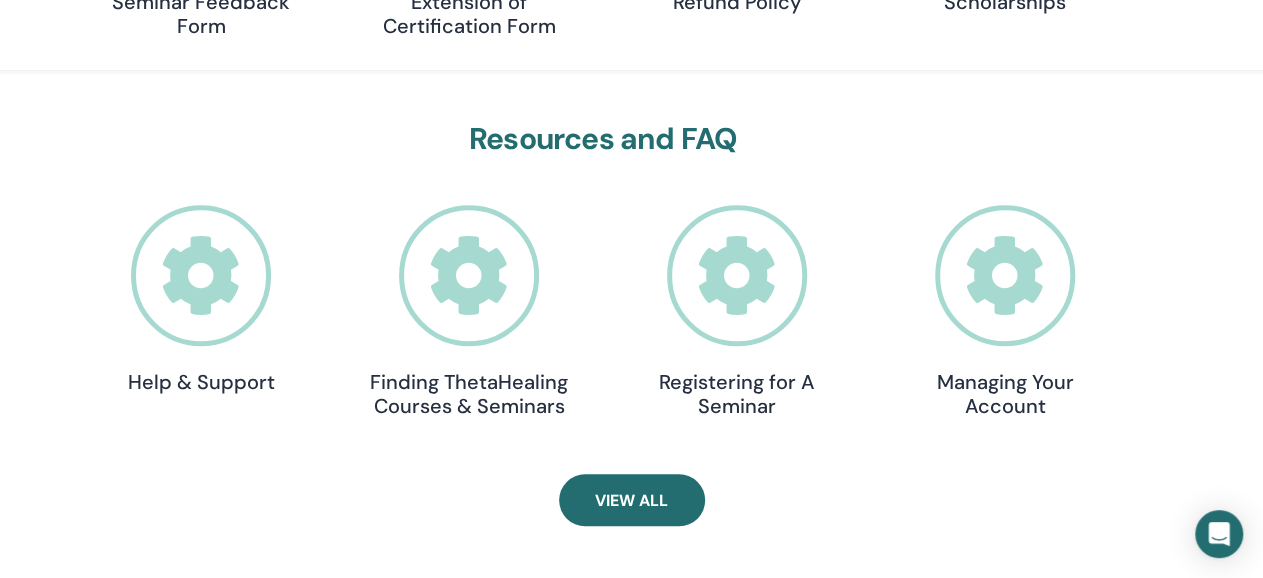 scroll, scrollTop: 676, scrollLeft: 0, axis: vertical 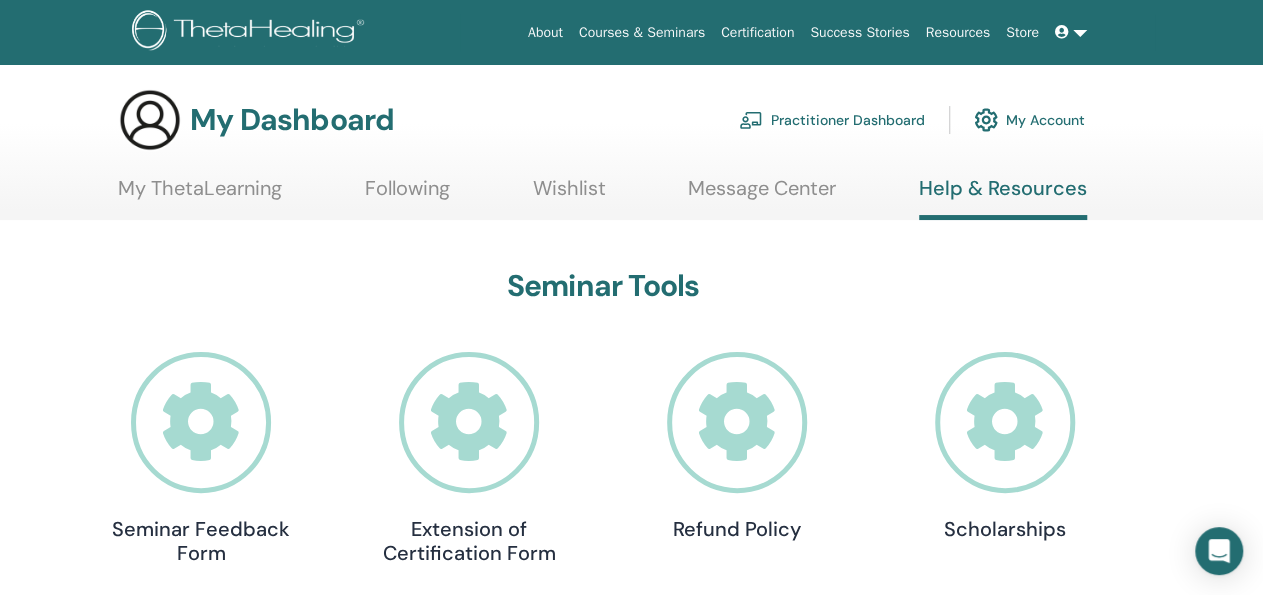 click on "My ThetaLearning" at bounding box center (200, 195) 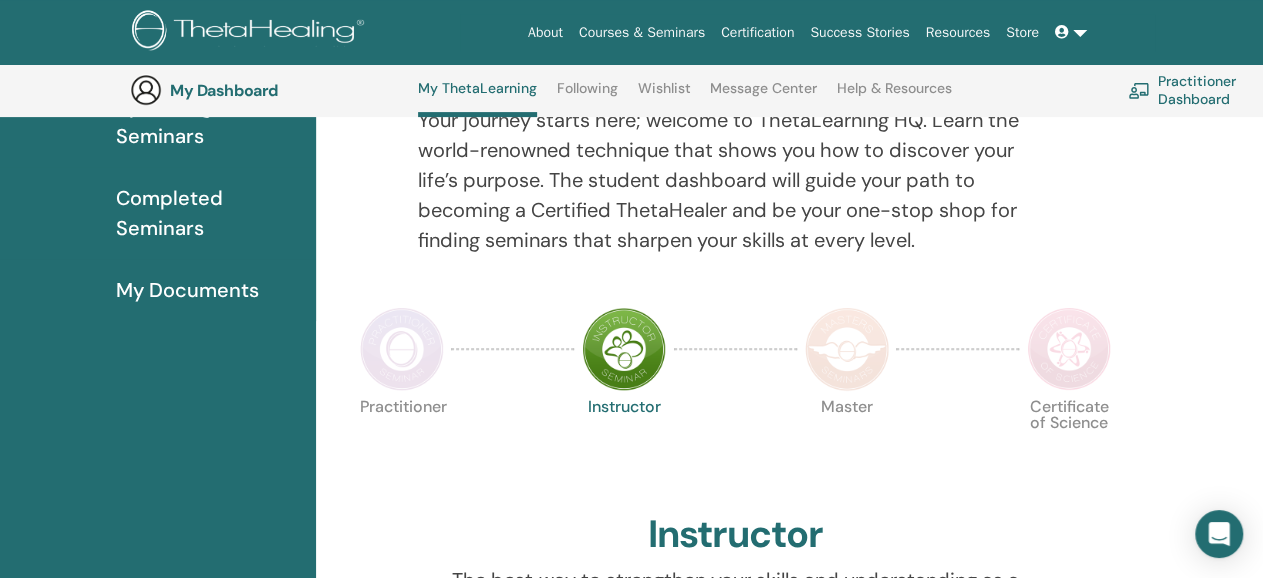 scroll, scrollTop: 260, scrollLeft: 0, axis: vertical 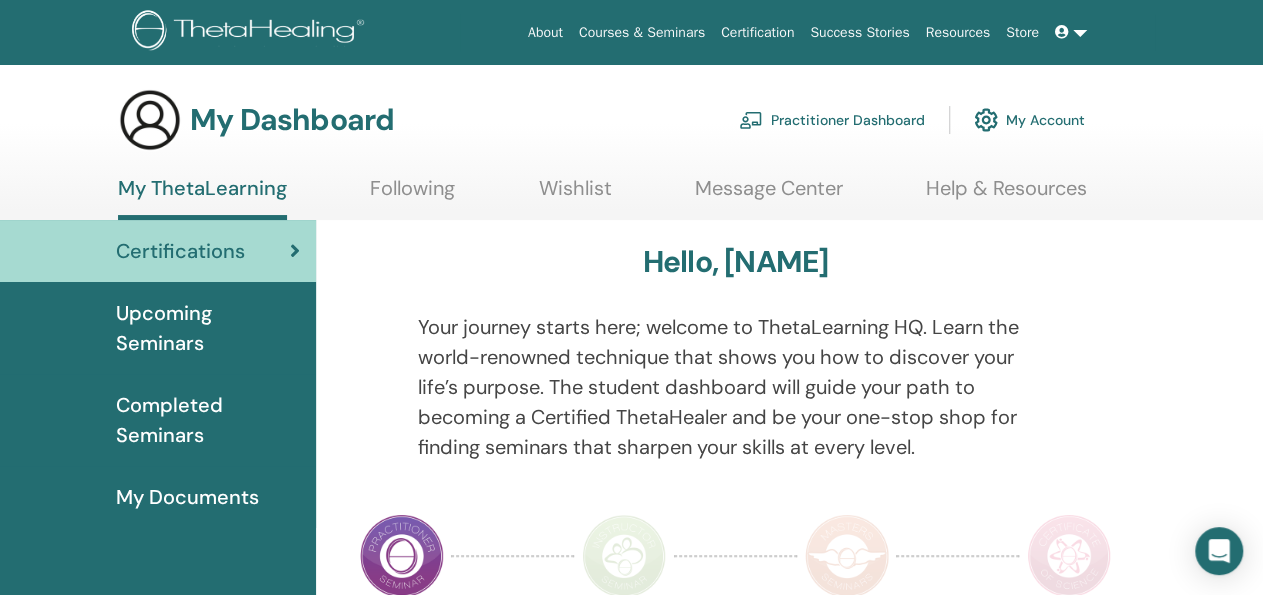 click on "Practitioner Dashboard" at bounding box center [832, 120] 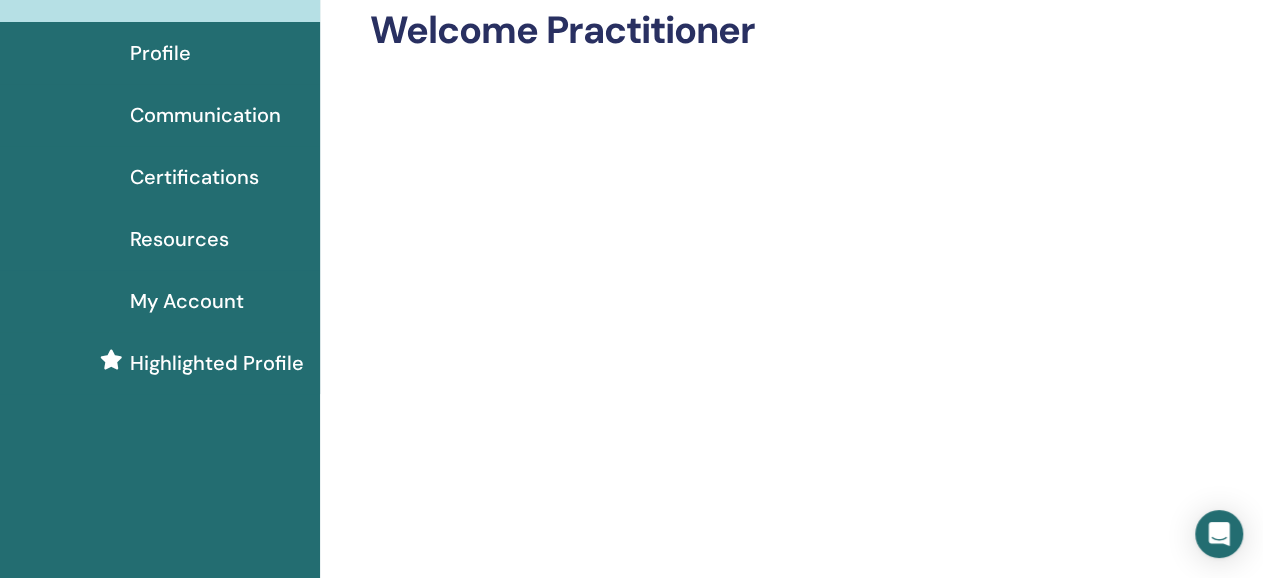 scroll, scrollTop: 0, scrollLeft: 0, axis: both 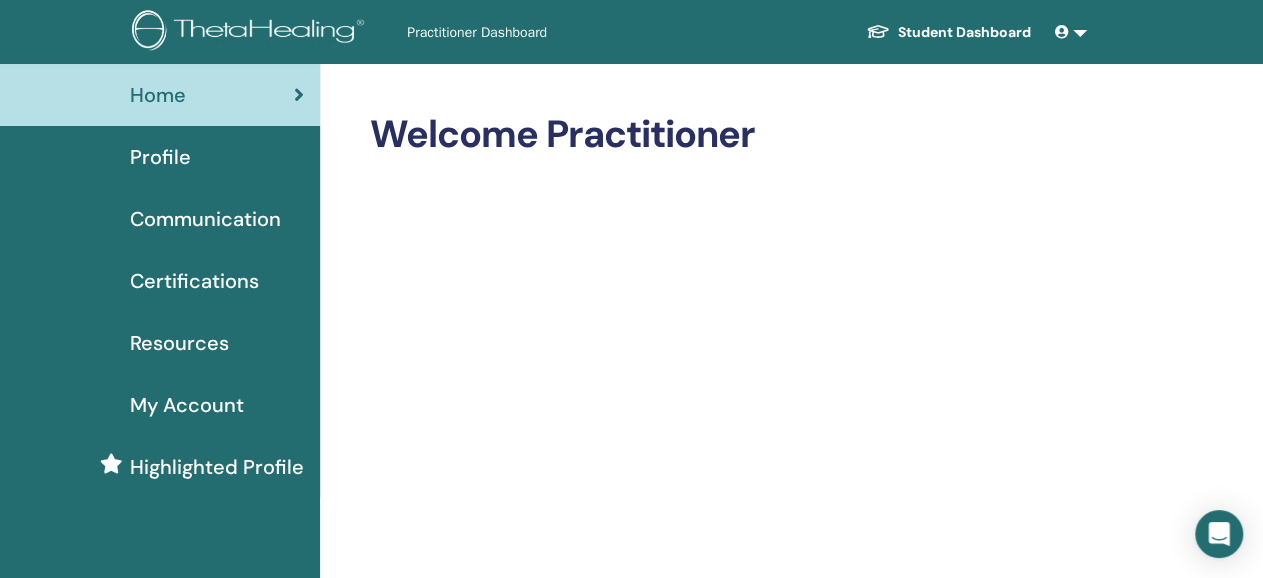click on "Profile" at bounding box center (160, 157) 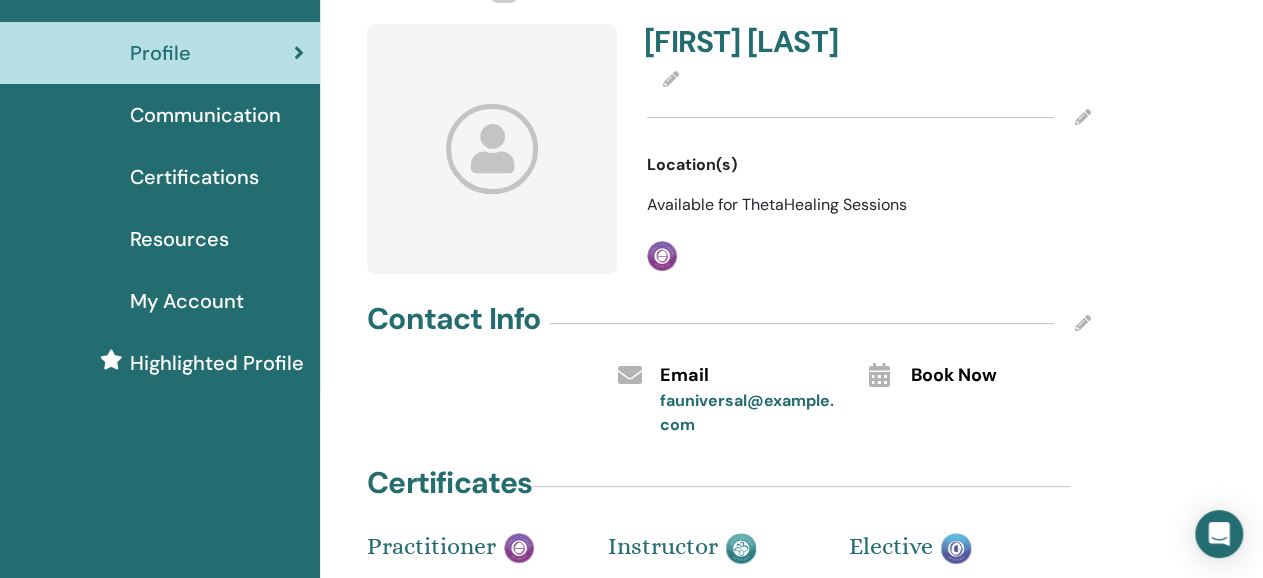 scroll, scrollTop: 0, scrollLeft: 0, axis: both 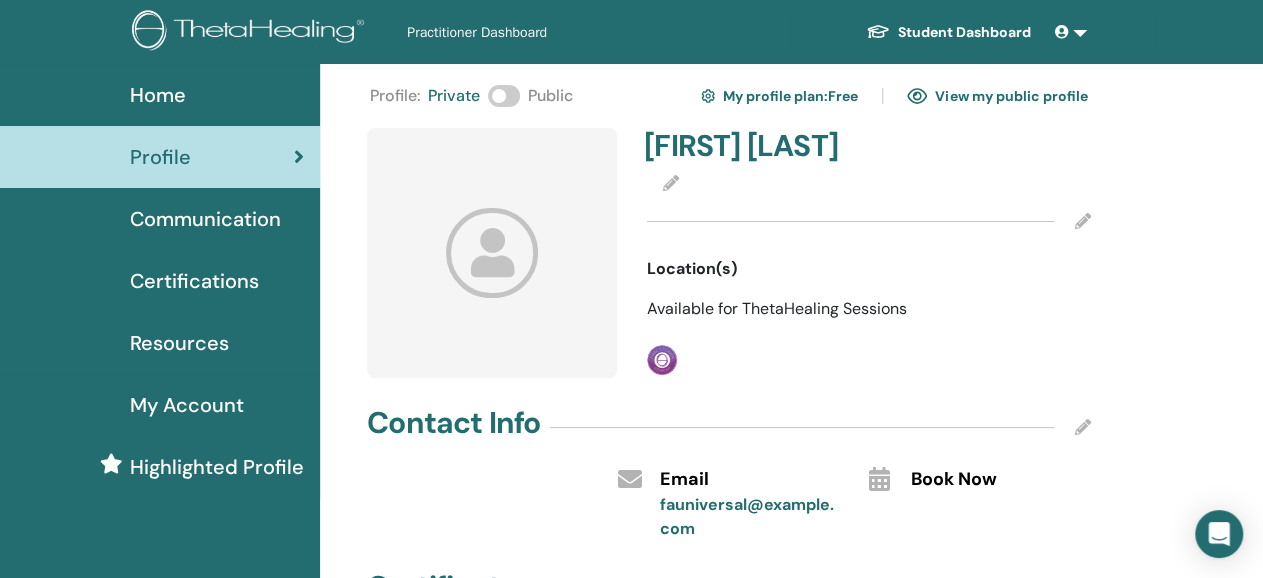 click on "Communication" at bounding box center [205, 219] 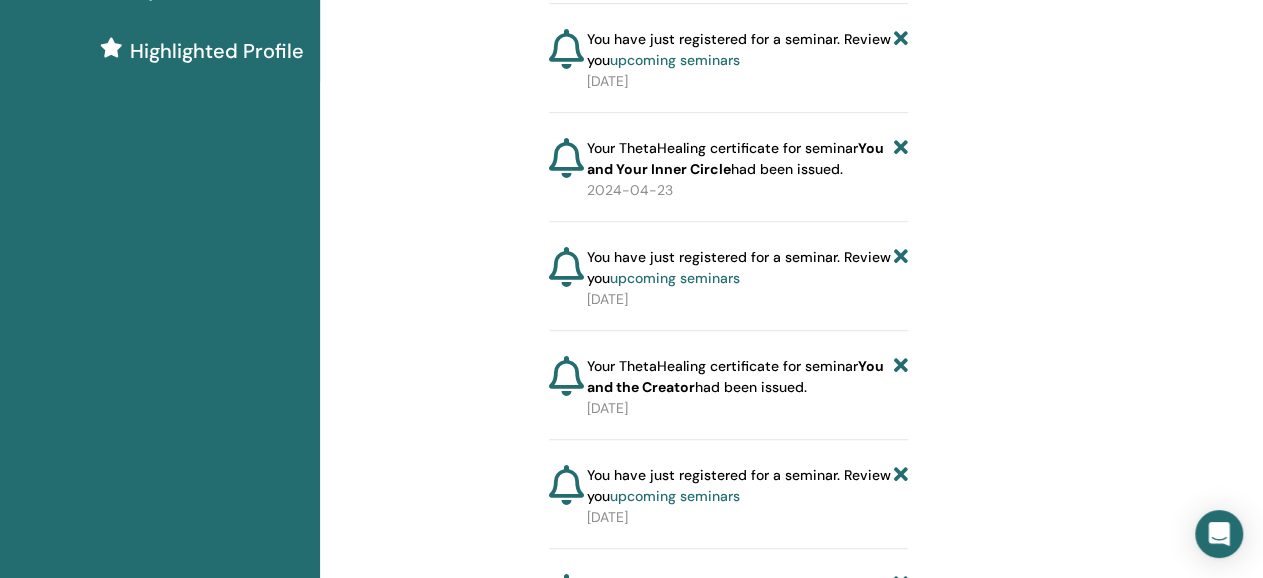 scroll, scrollTop: 0, scrollLeft: 0, axis: both 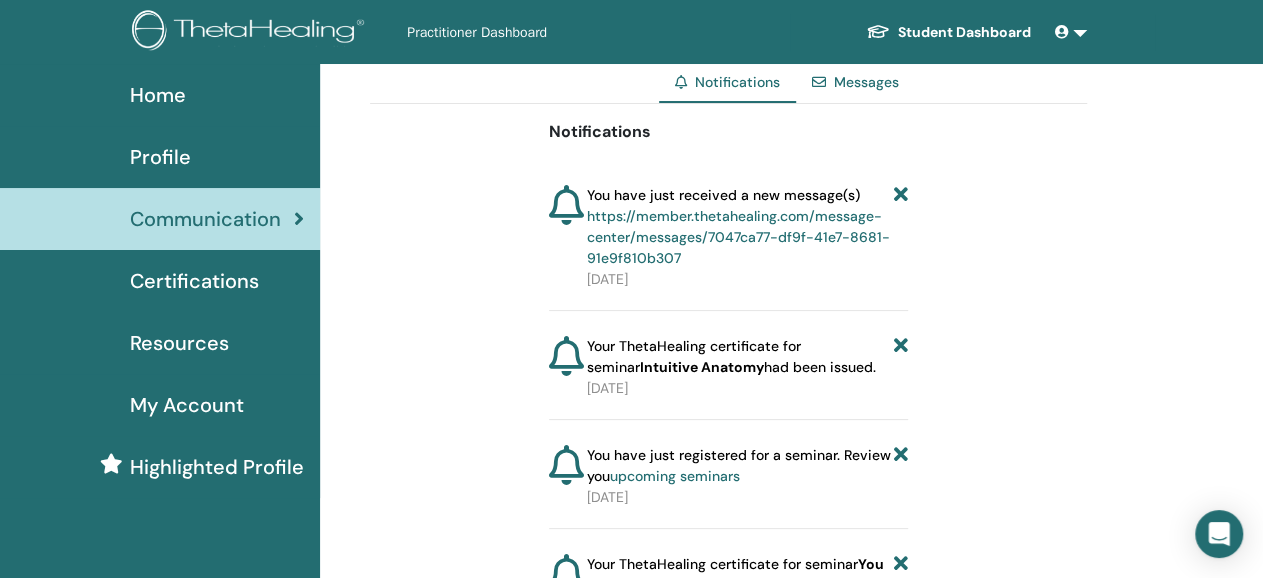 click on "Certifications" at bounding box center (194, 281) 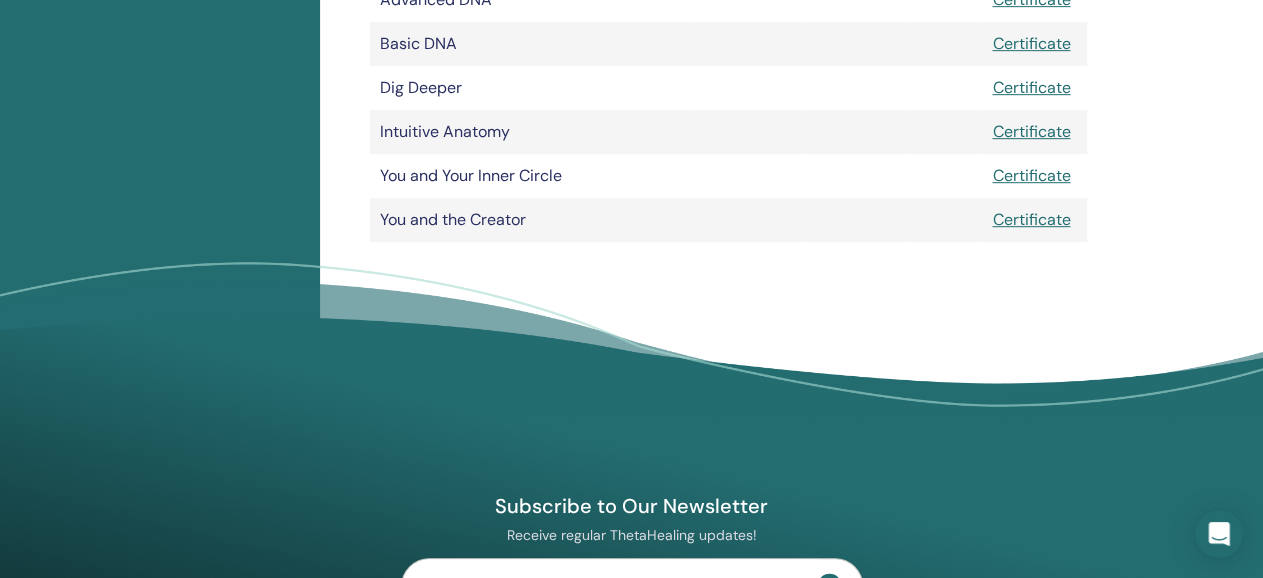 scroll, scrollTop: 0, scrollLeft: 0, axis: both 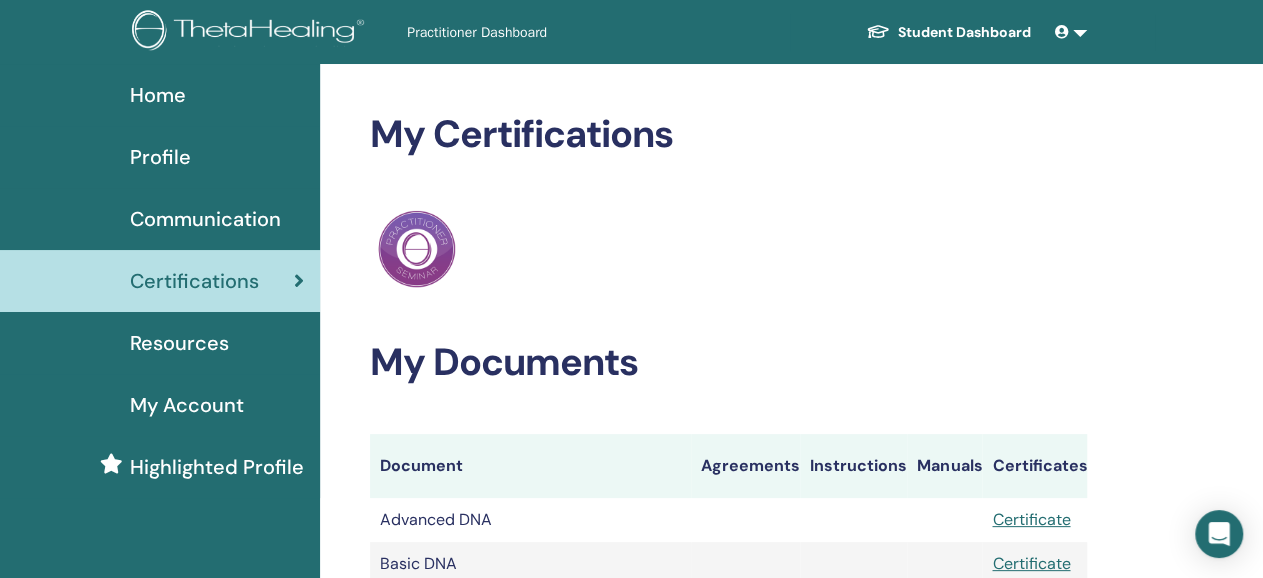 click on "Resources" at bounding box center [179, 343] 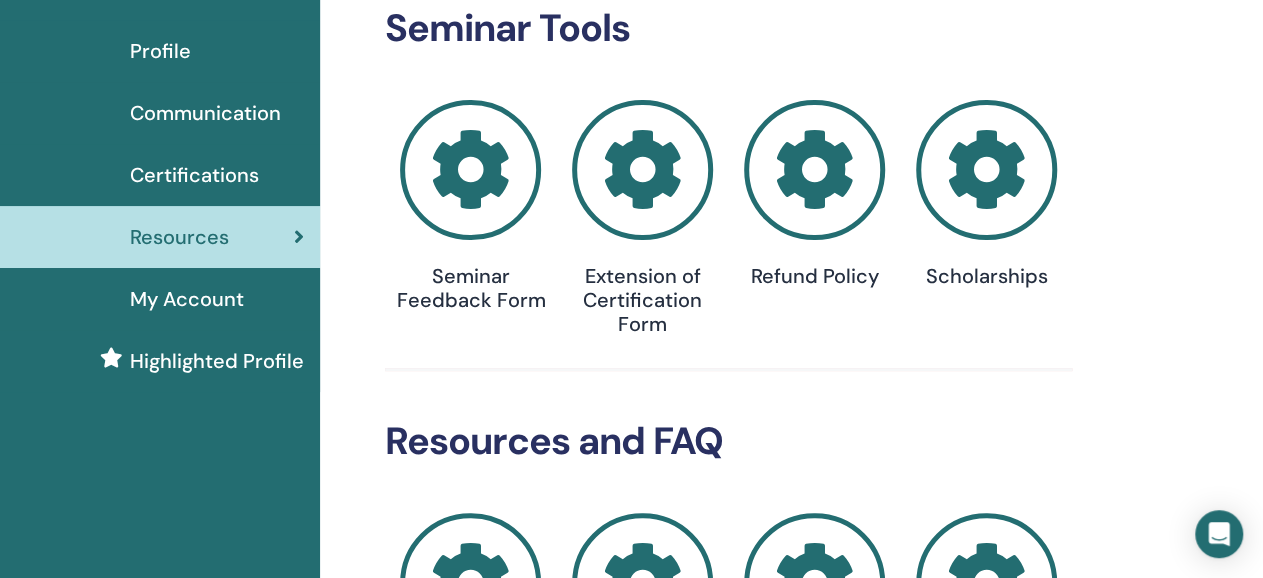 scroll, scrollTop: 104, scrollLeft: 0, axis: vertical 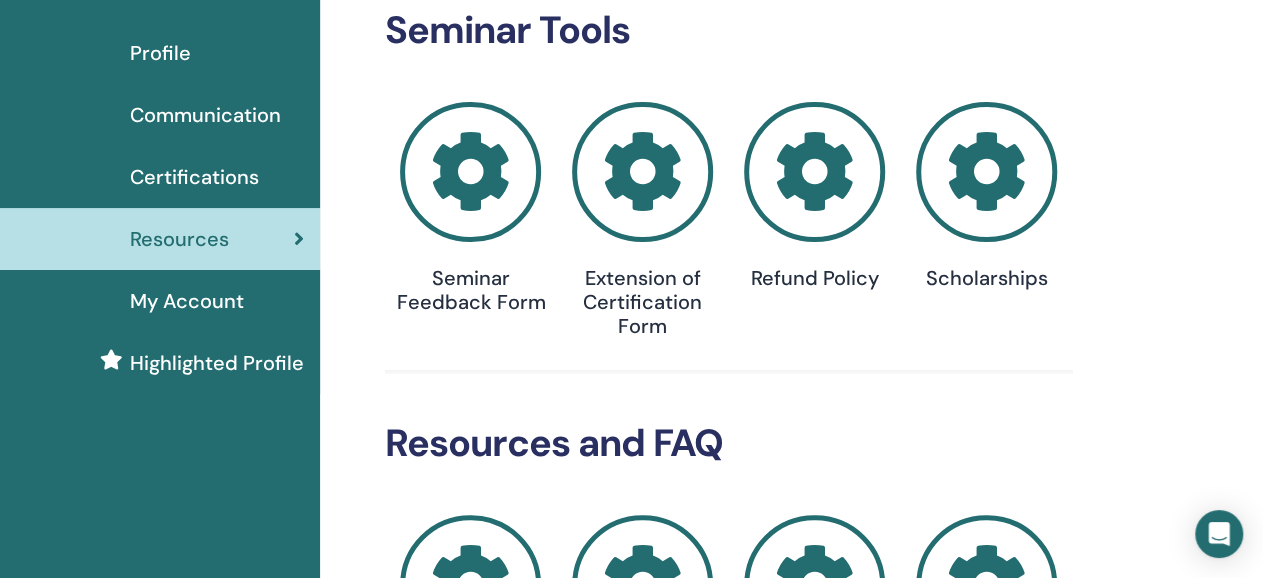 click on "My Account" at bounding box center (187, 301) 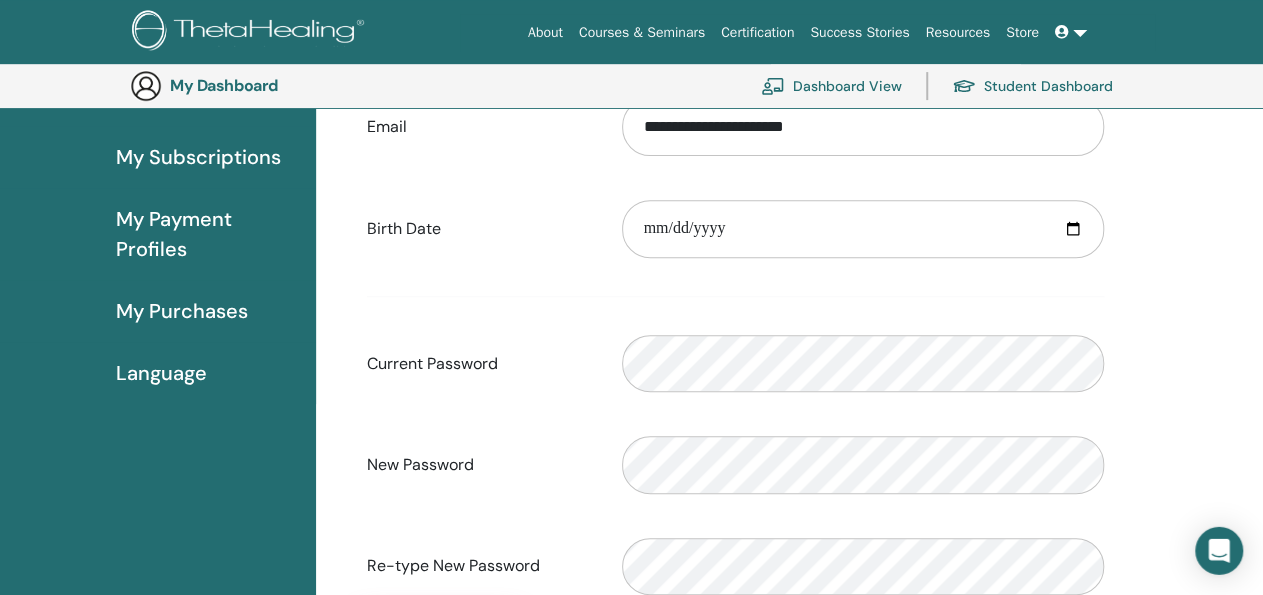 scroll, scrollTop: 0, scrollLeft: 0, axis: both 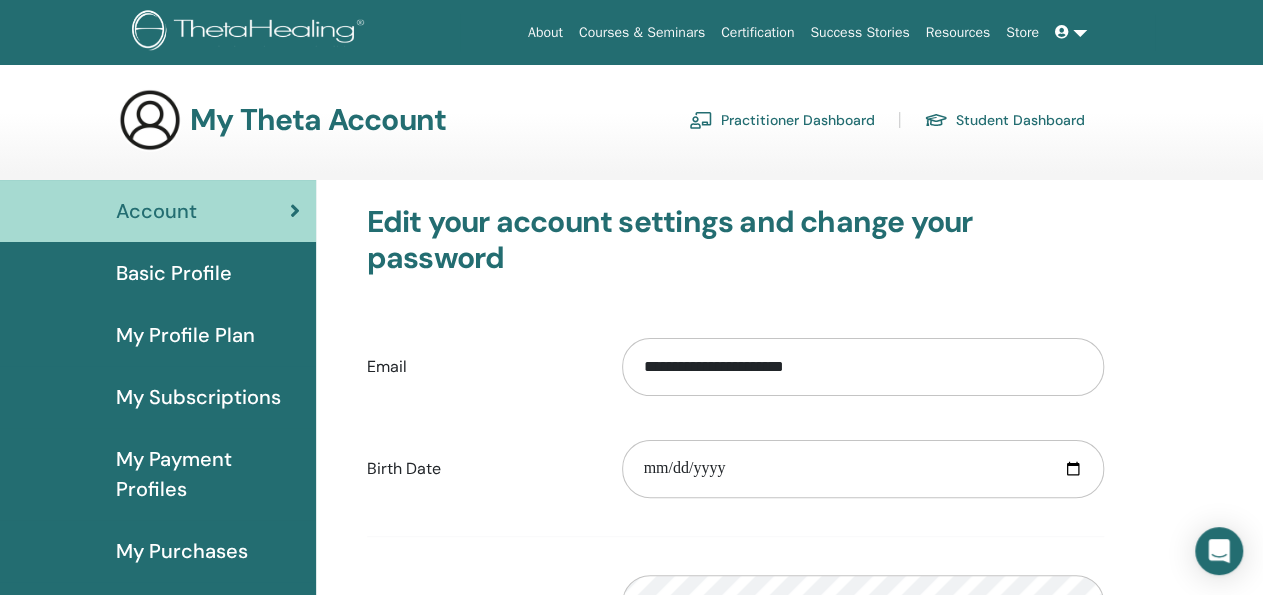 click on "Practitioner Dashboard" at bounding box center [782, 120] 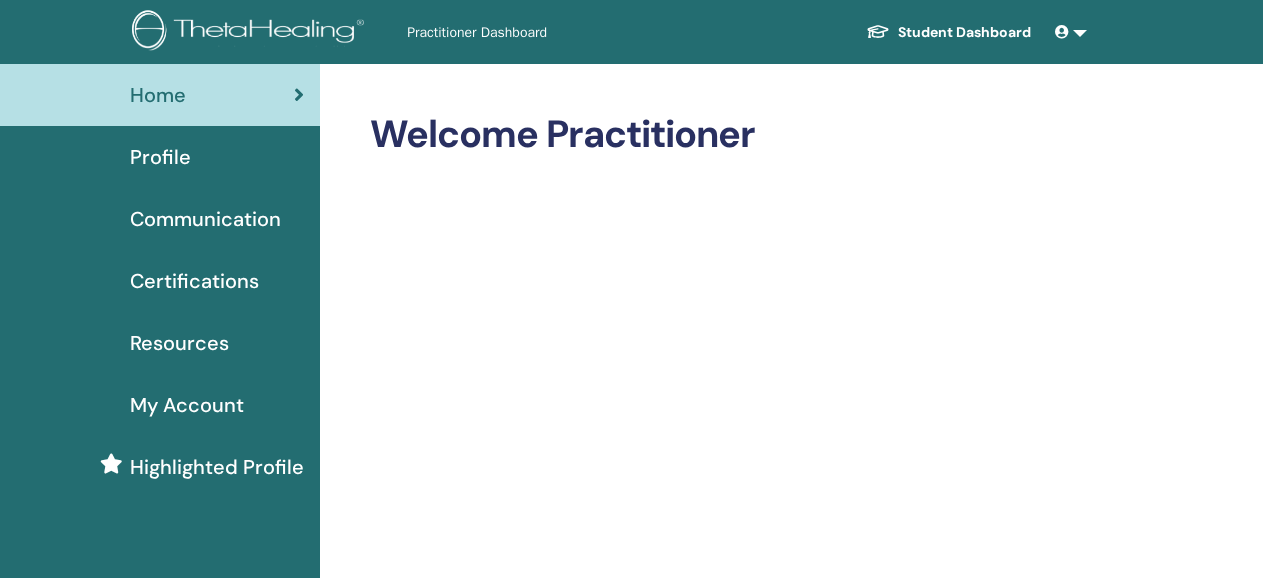scroll, scrollTop: 0, scrollLeft: 0, axis: both 